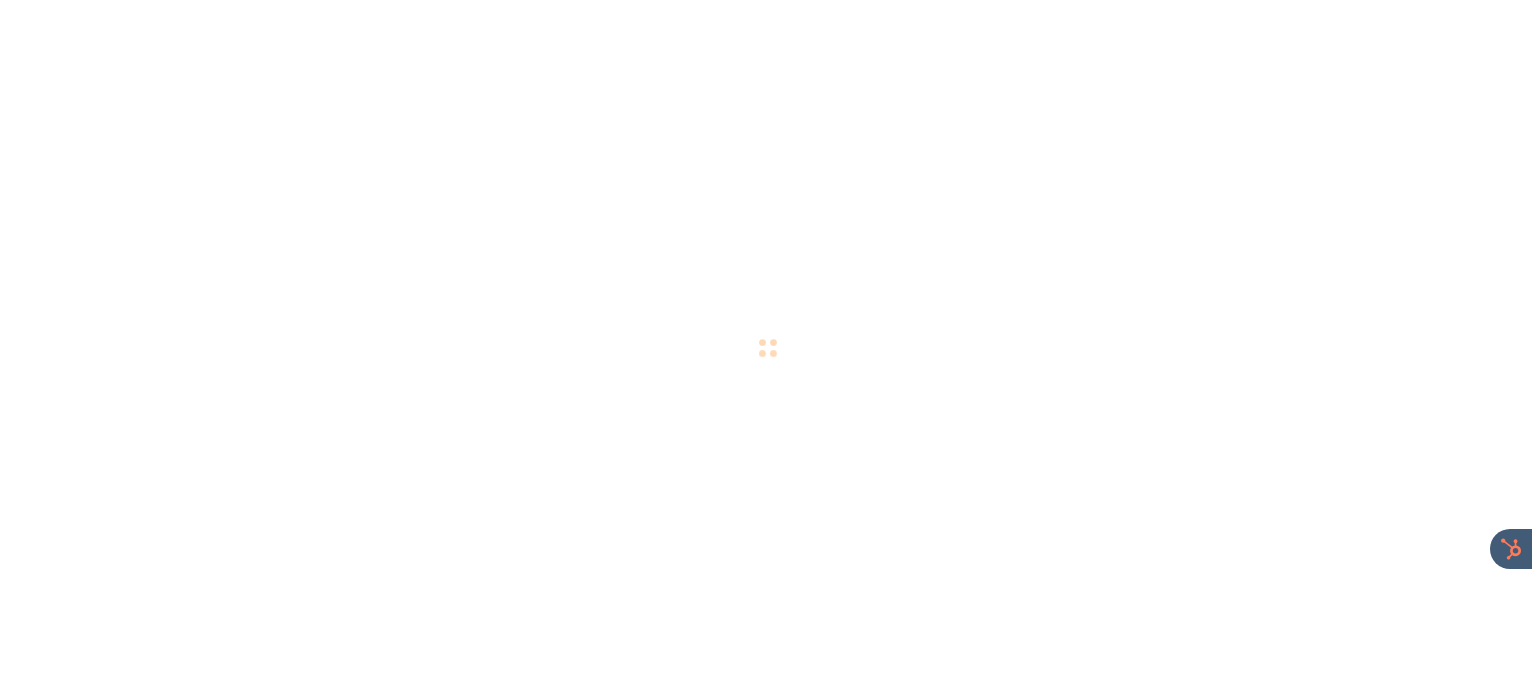 scroll, scrollTop: 0, scrollLeft: 0, axis: both 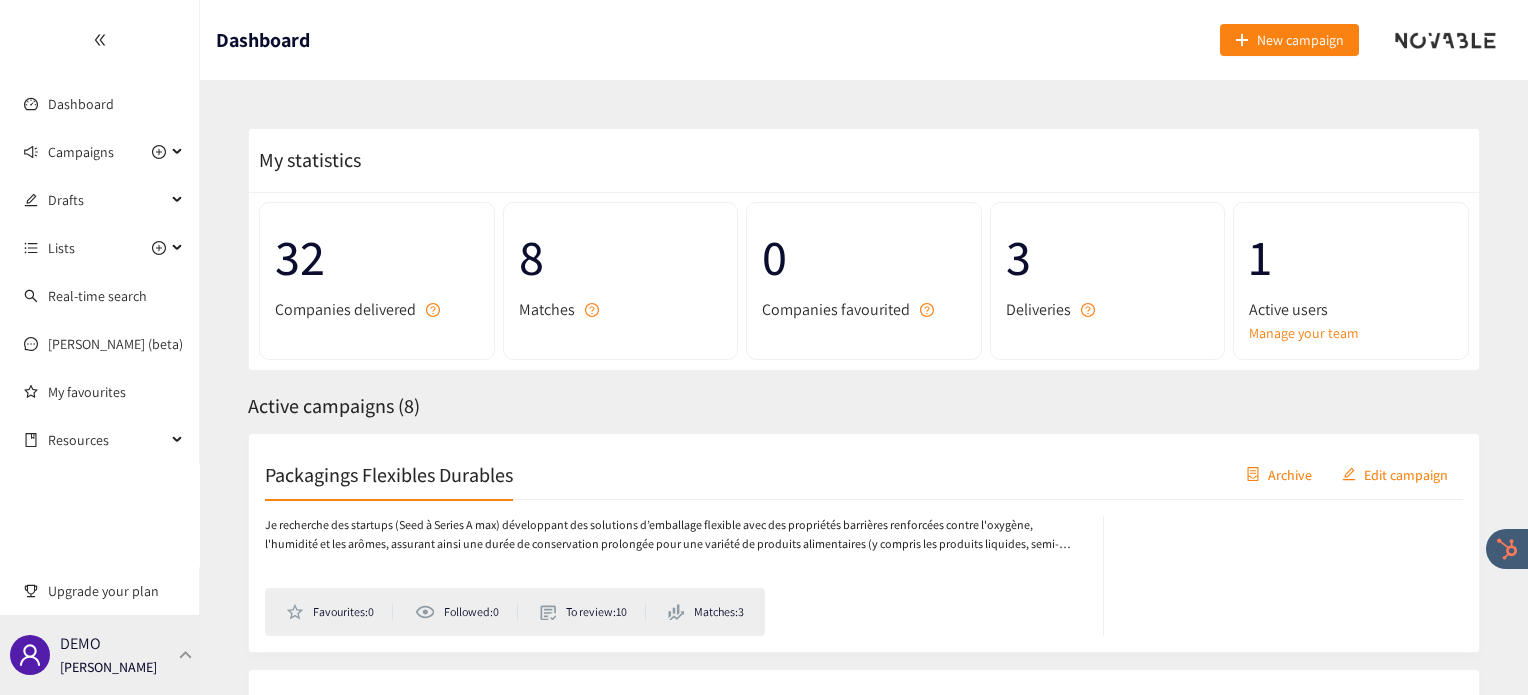 click at bounding box center (186, 654) 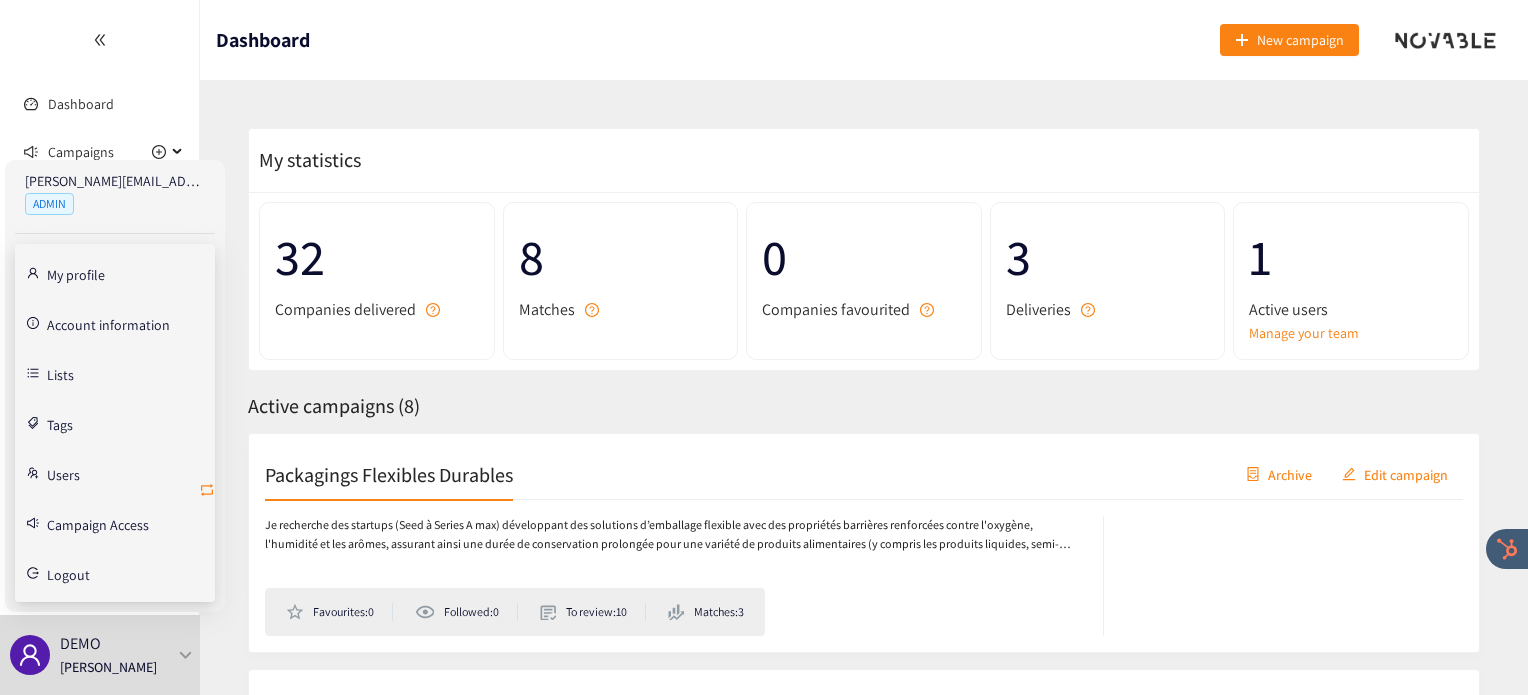 click 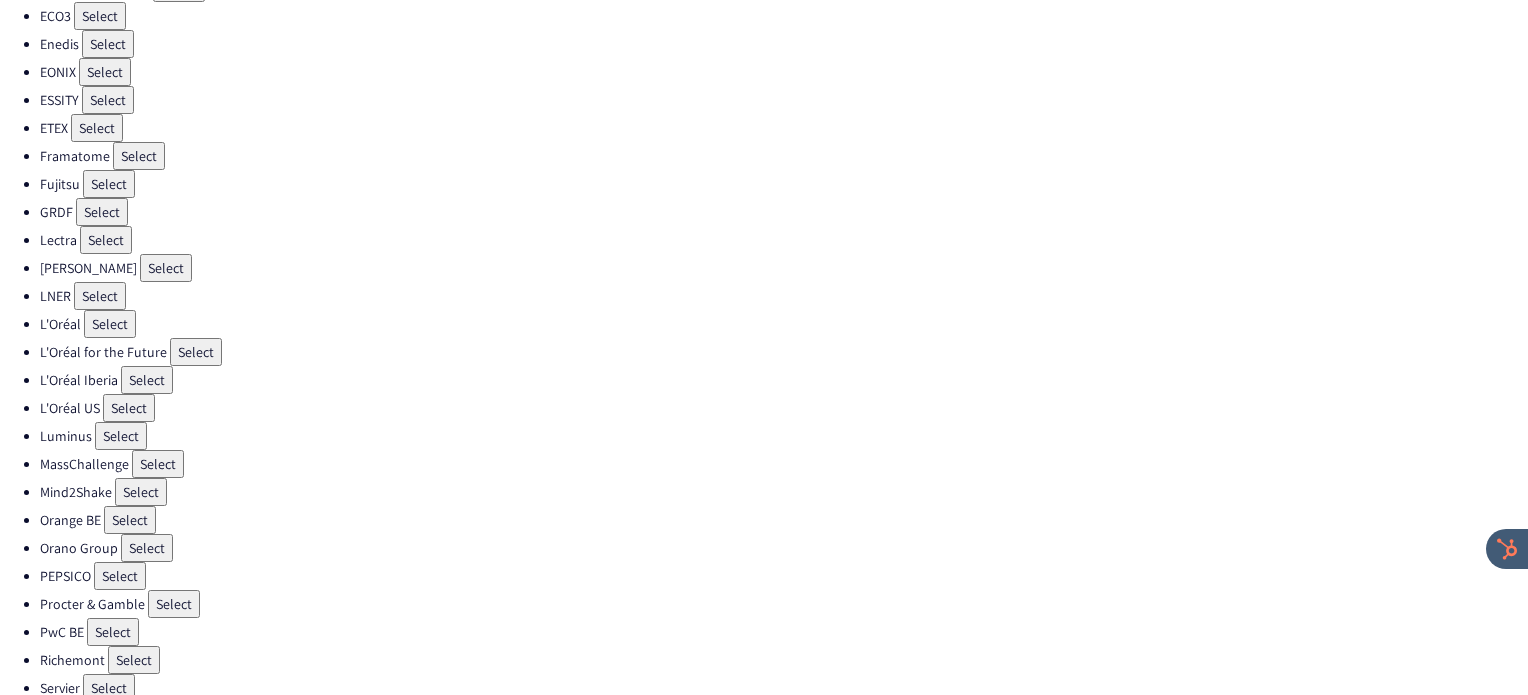 scroll, scrollTop: 538, scrollLeft: 0, axis: vertical 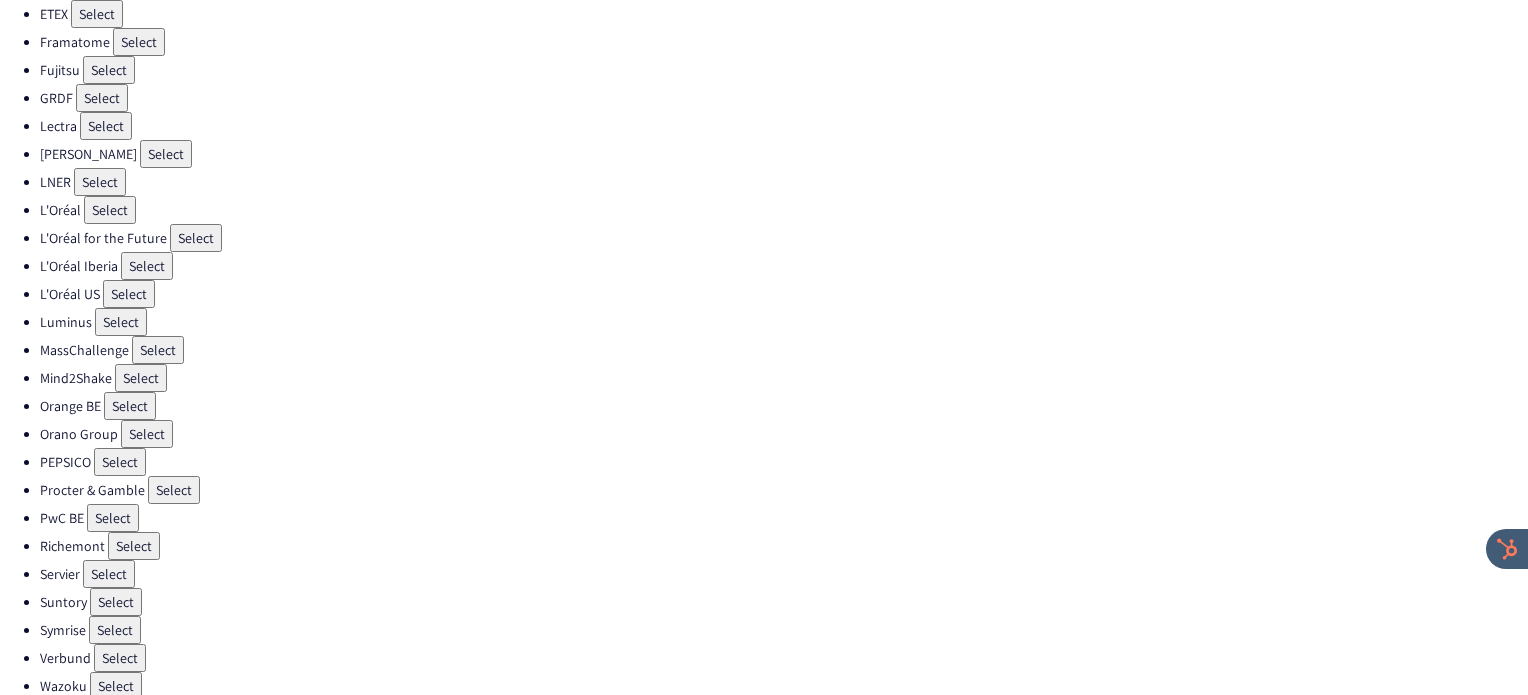 click on "Select" at bounding box center (115, 630) 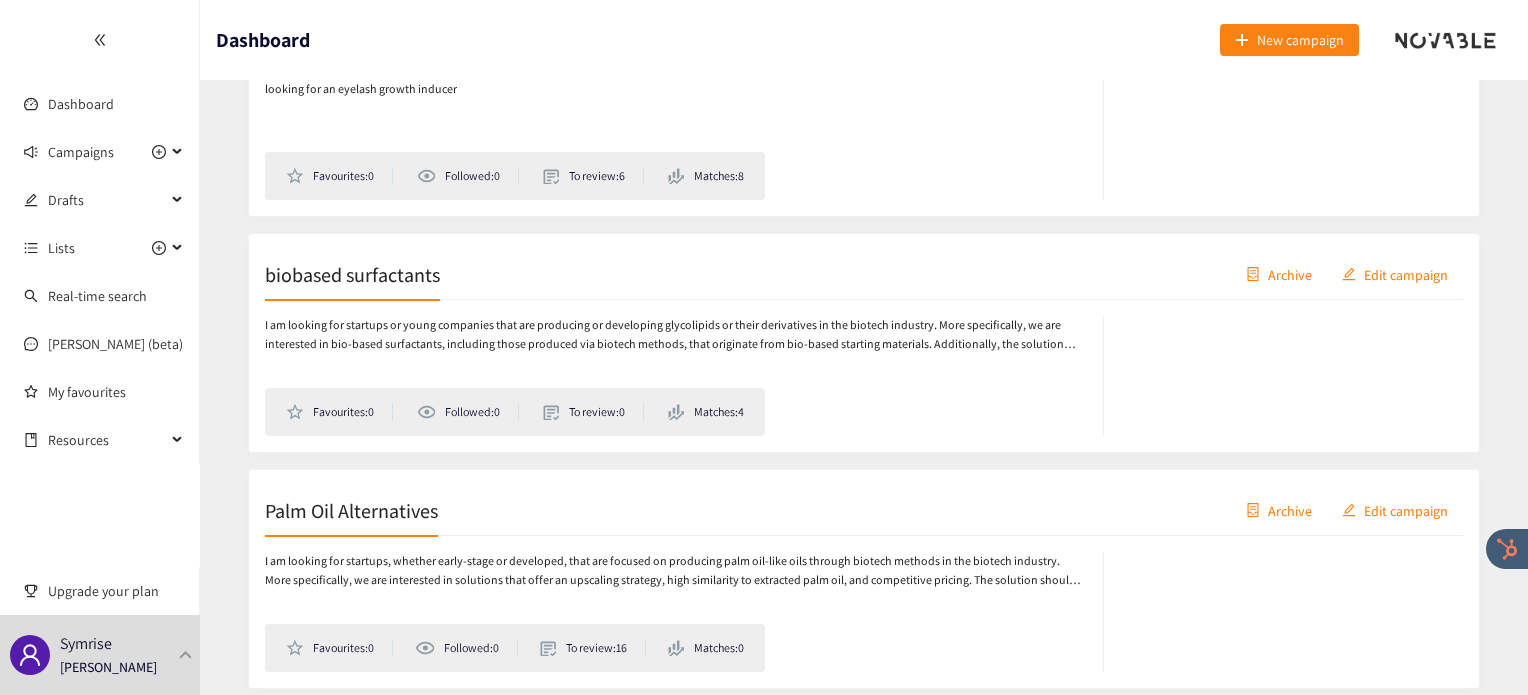 scroll, scrollTop: 2132, scrollLeft: 0, axis: vertical 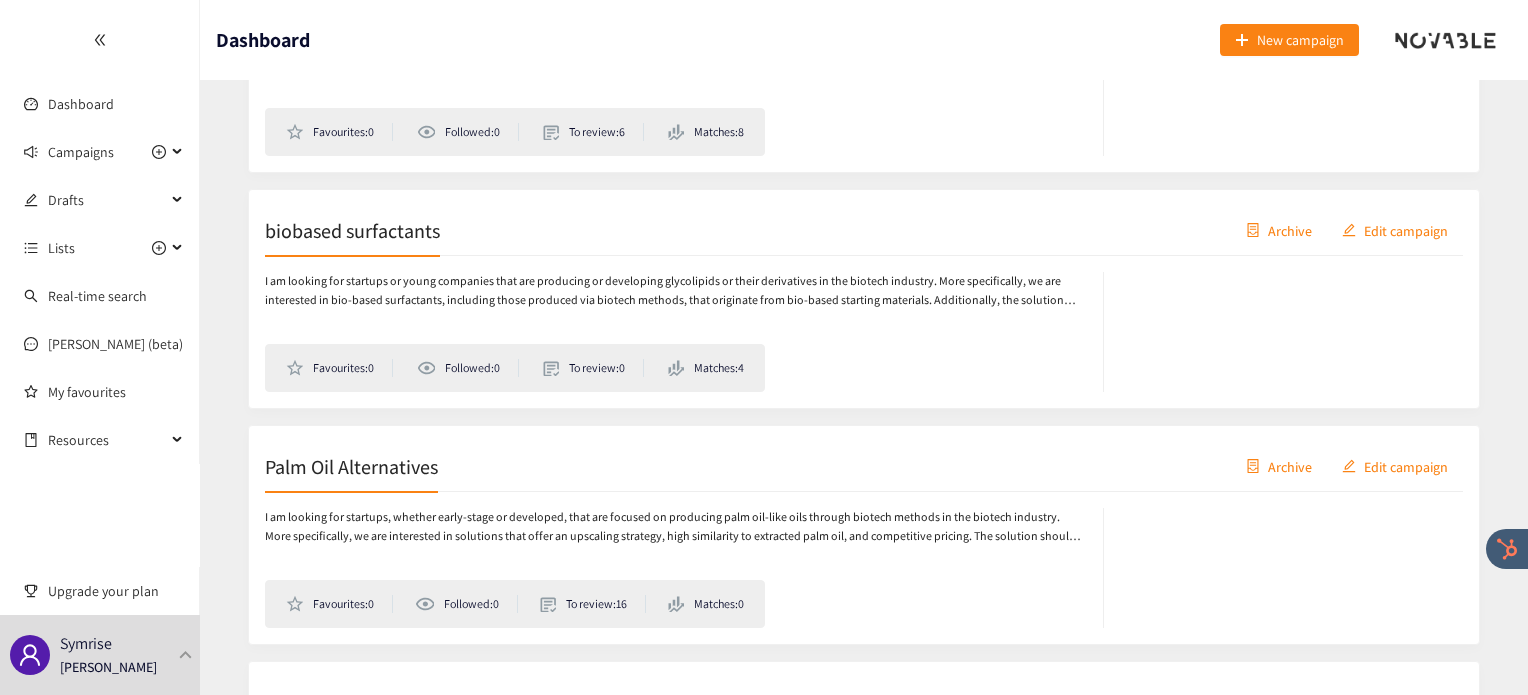 click on "biobased surfactants" at bounding box center (352, 230) 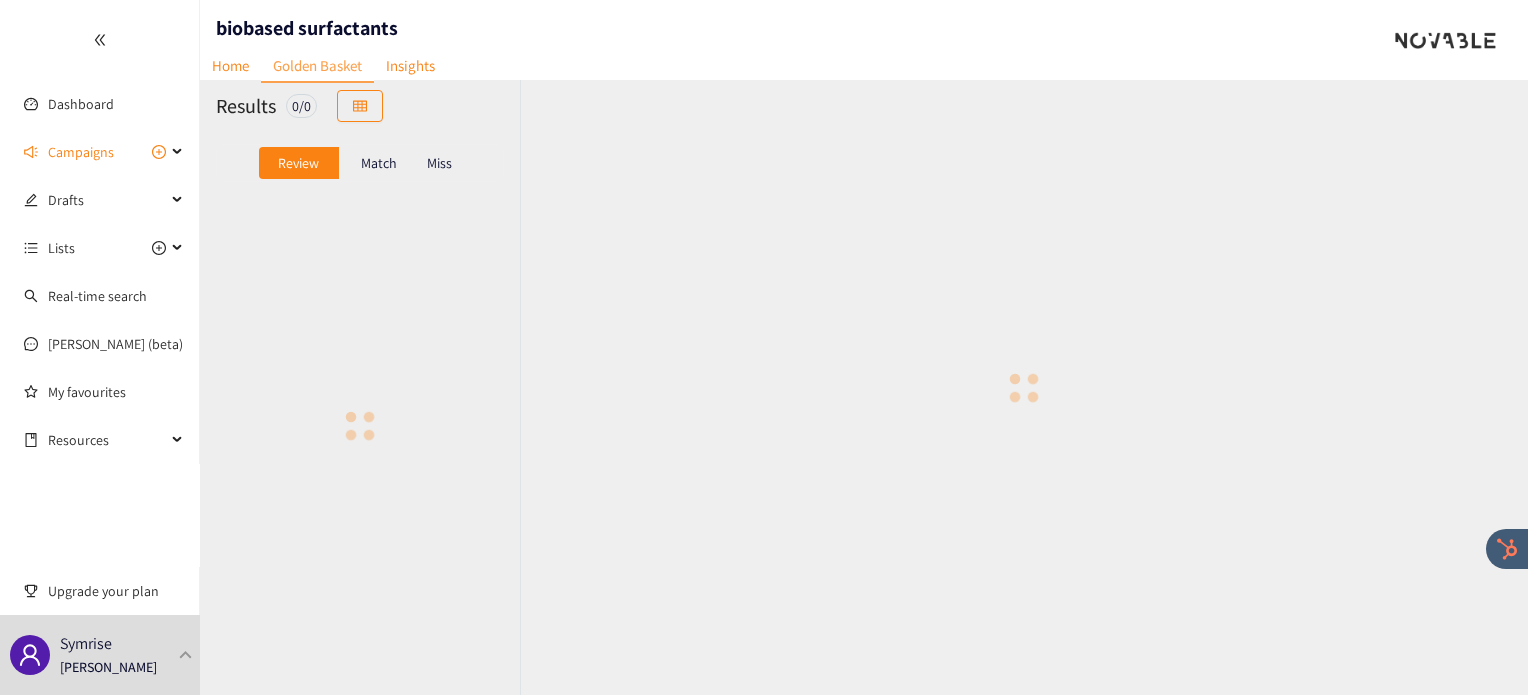 scroll, scrollTop: 0, scrollLeft: 0, axis: both 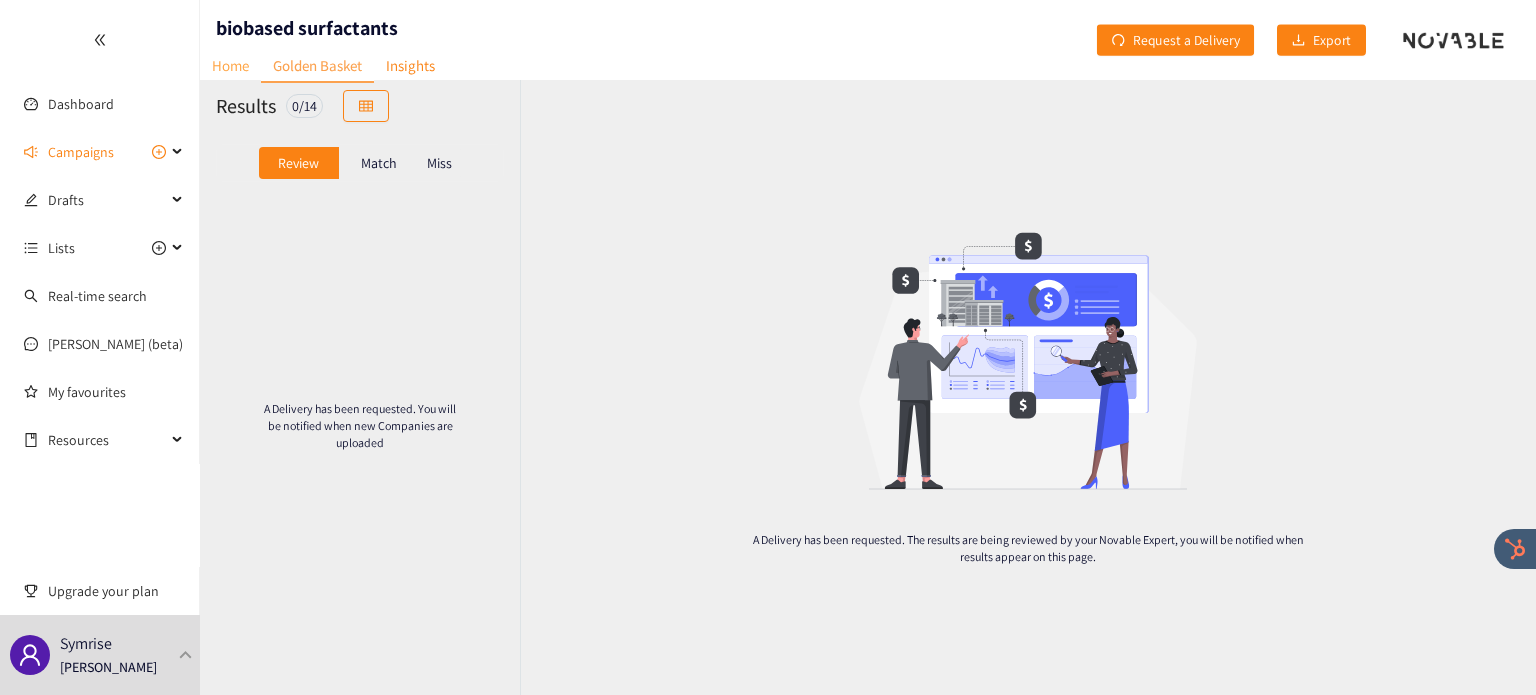 click on "Home" at bounding box center (230, 65) 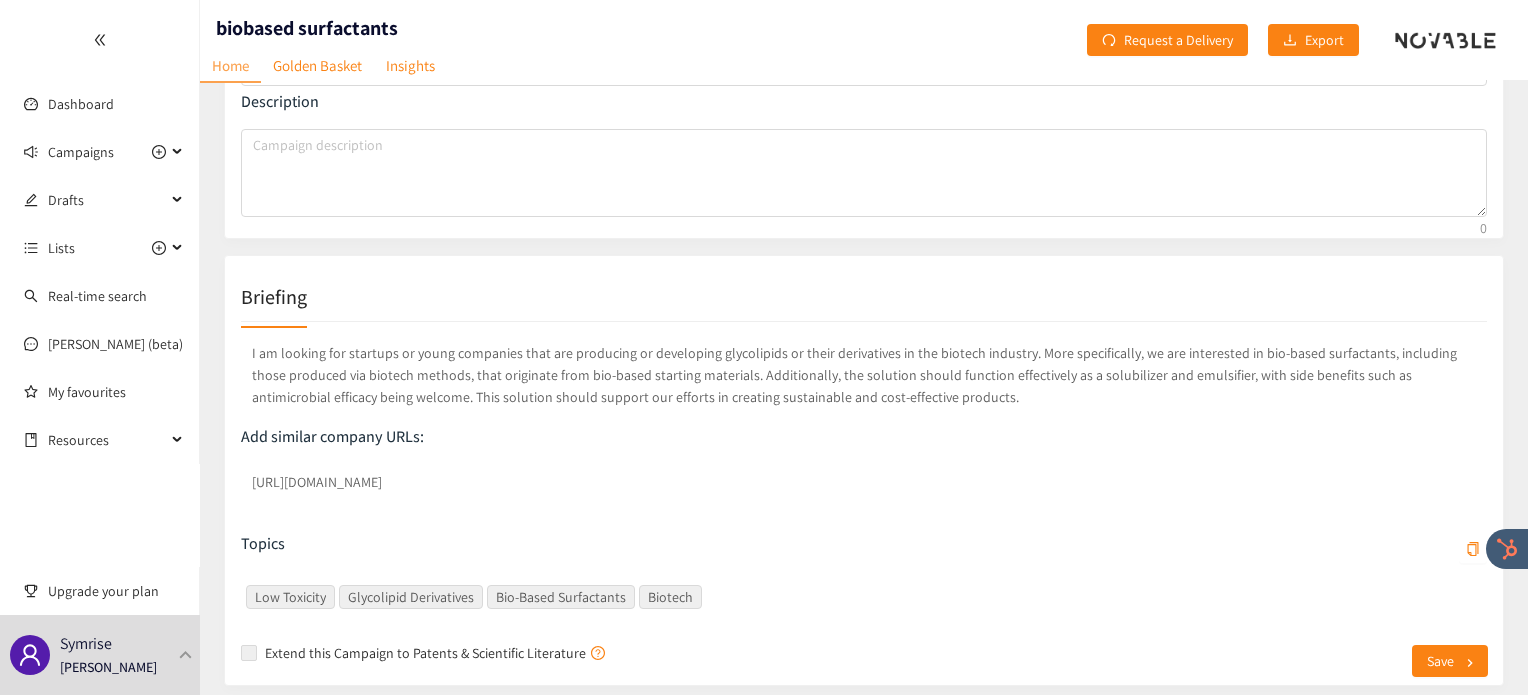 scroll, scrollTop: 248, scrollLeft: 0, axis: vertical 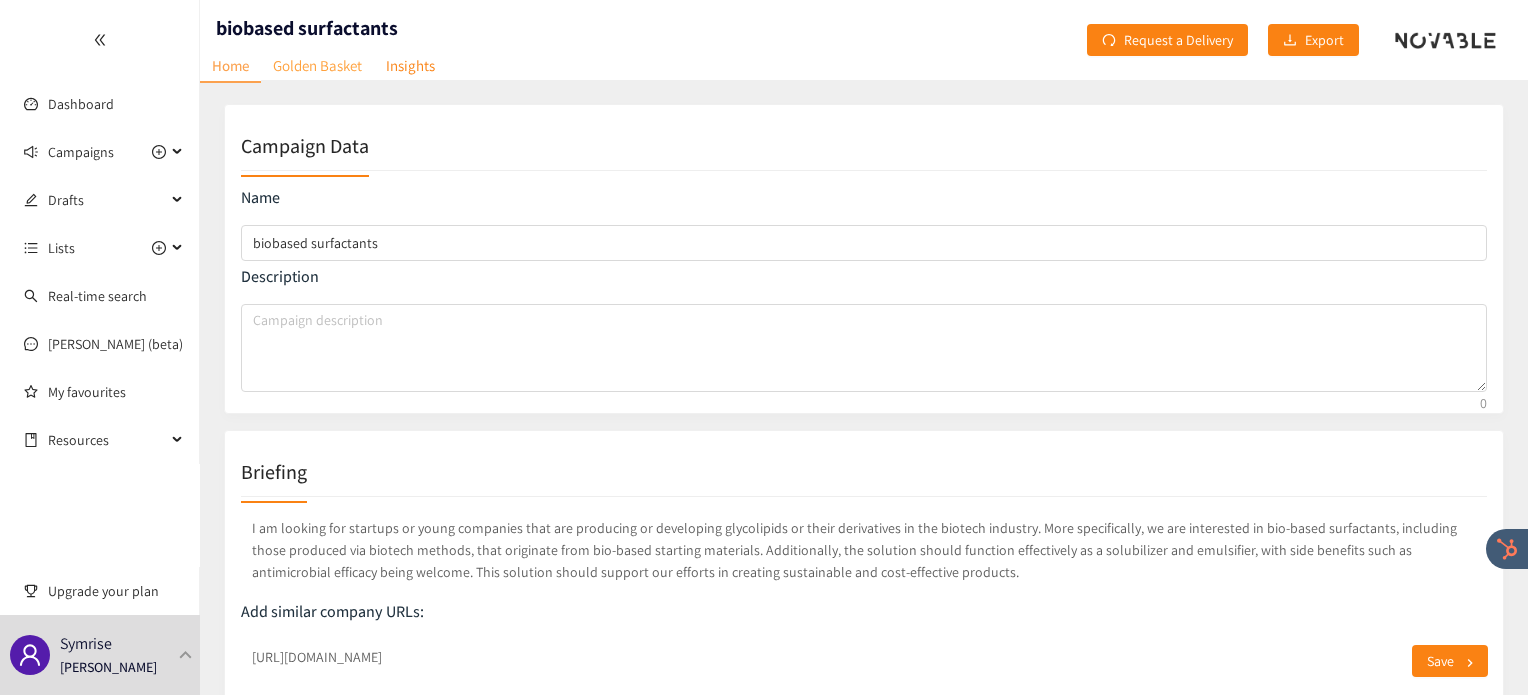 click on "Golden Basket" at bounding box center [317, 65] 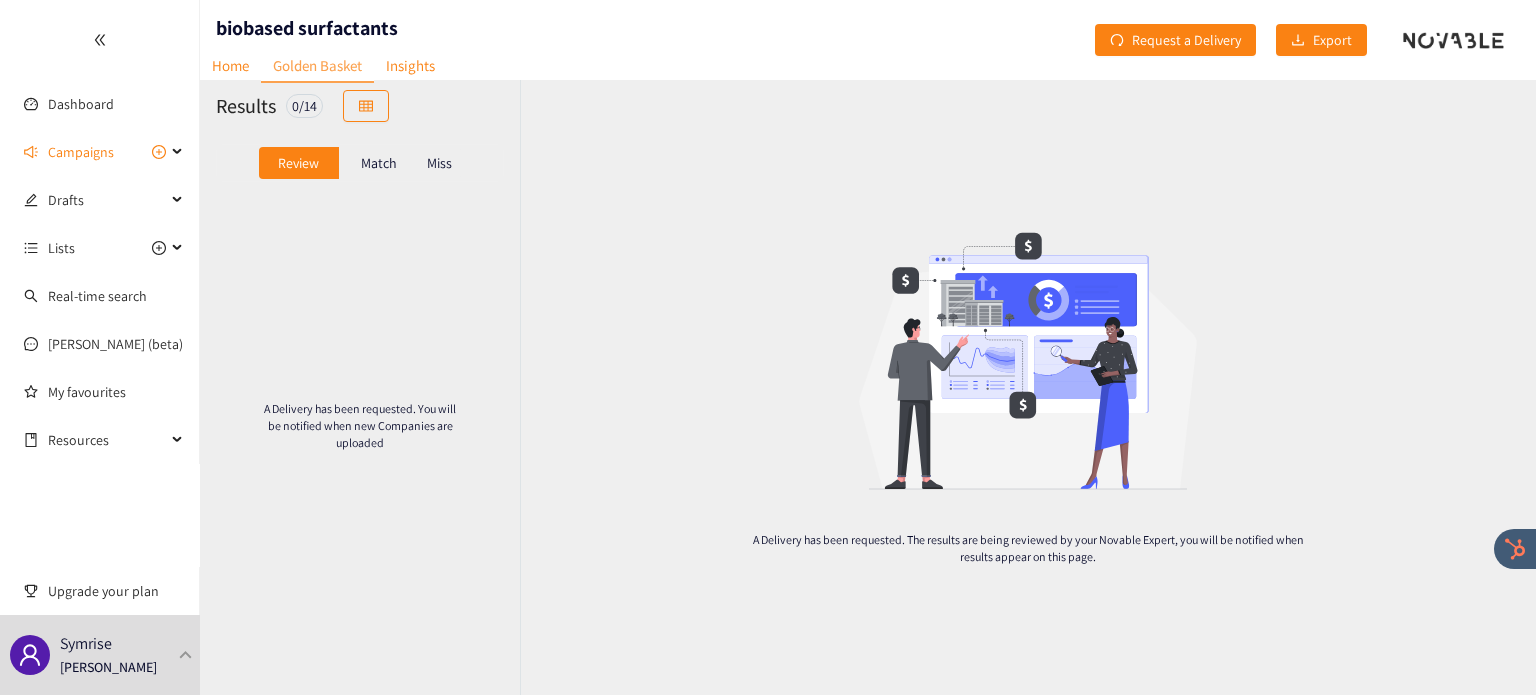 click on "Match" at bounding box center [379, 163] 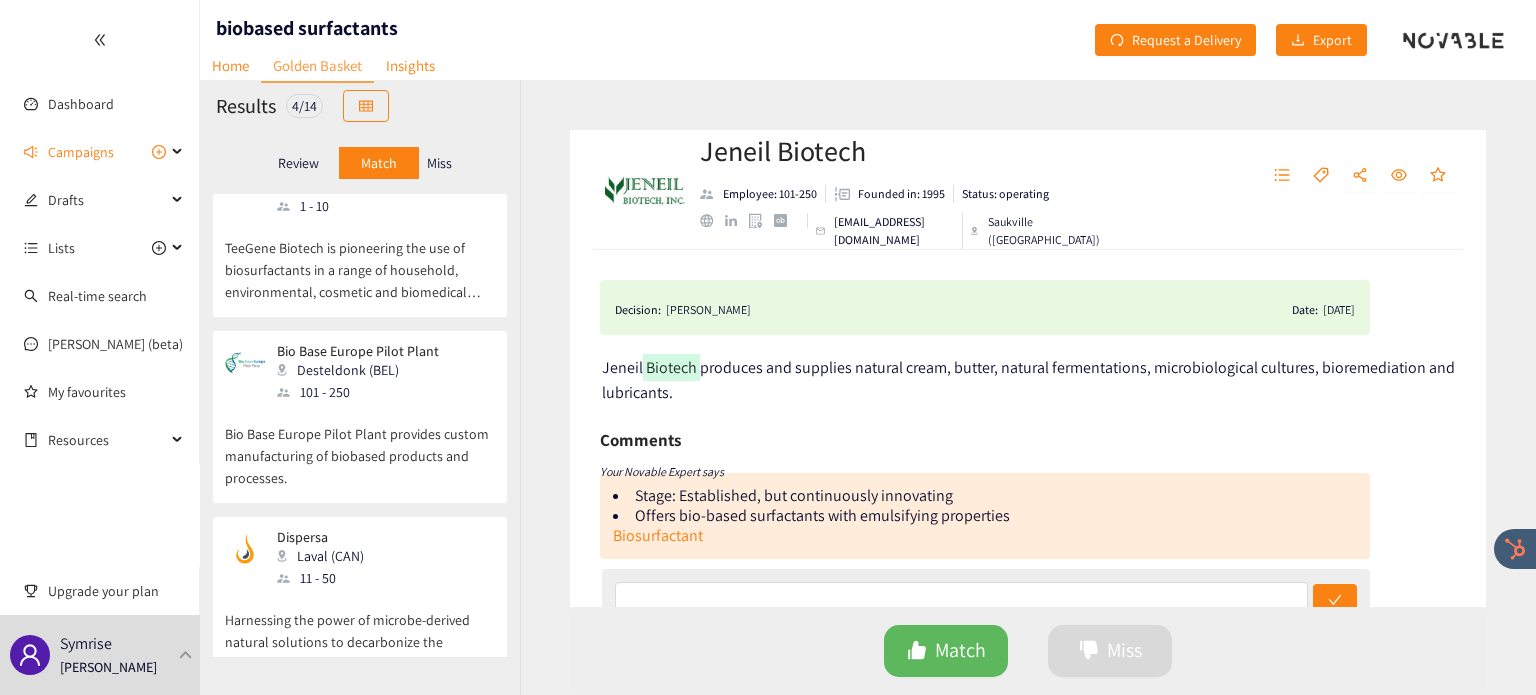 scroll, scrollTop: 279, scrollLeft: 0, axis: vertical 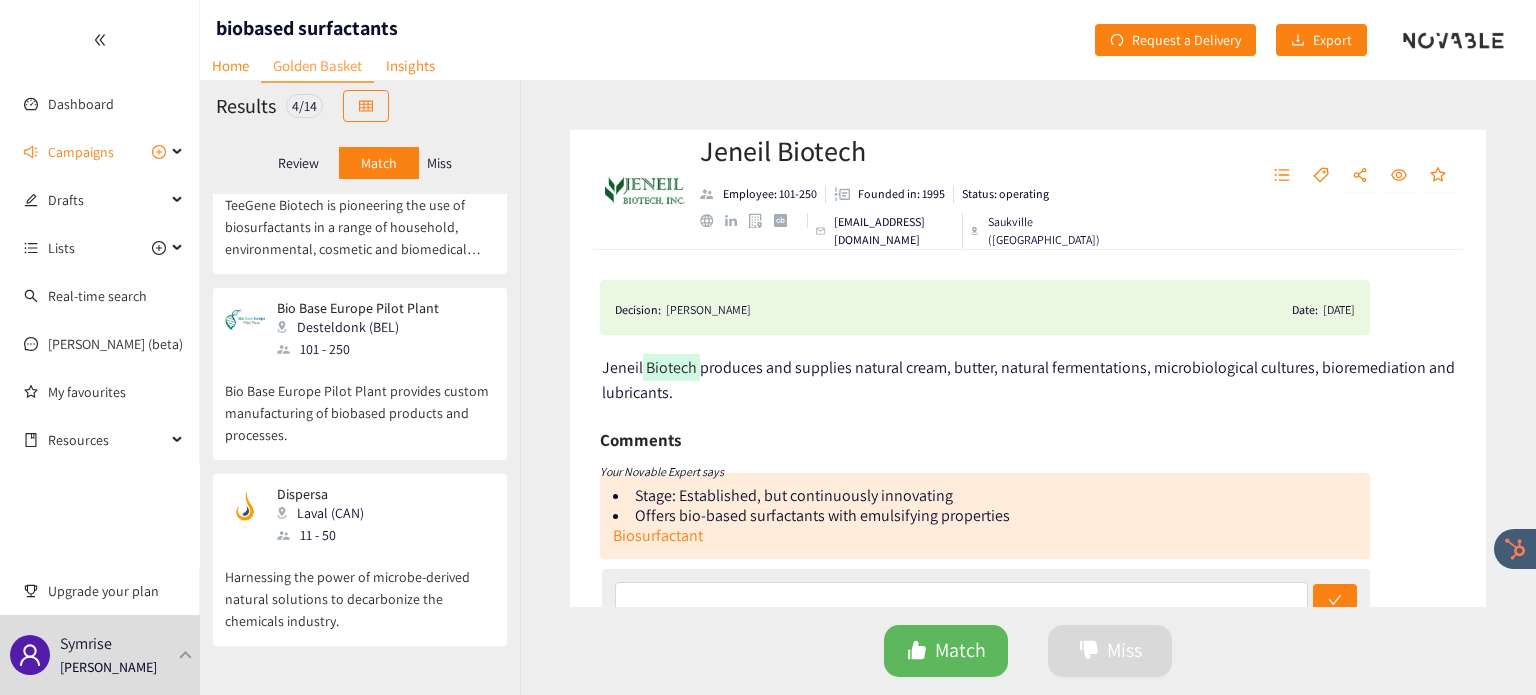 click on "Bio Base Europe Pilot Plant provides custom manufacturing of biobased products and processes." at bounding box center (360, 403) 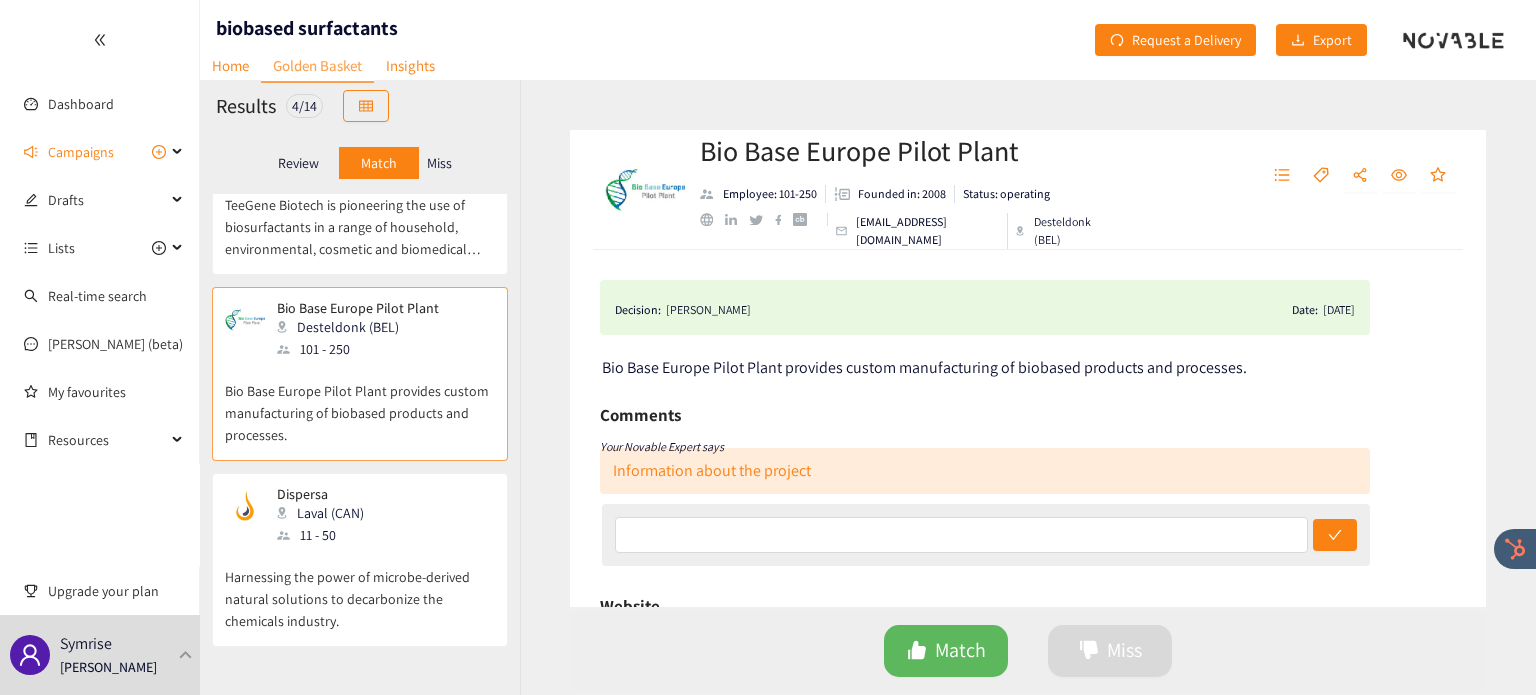 click on "Harnessing the power of microbe-derived natural solutions to decarbonize the chemicals industry." at bounding box center (360, 589) 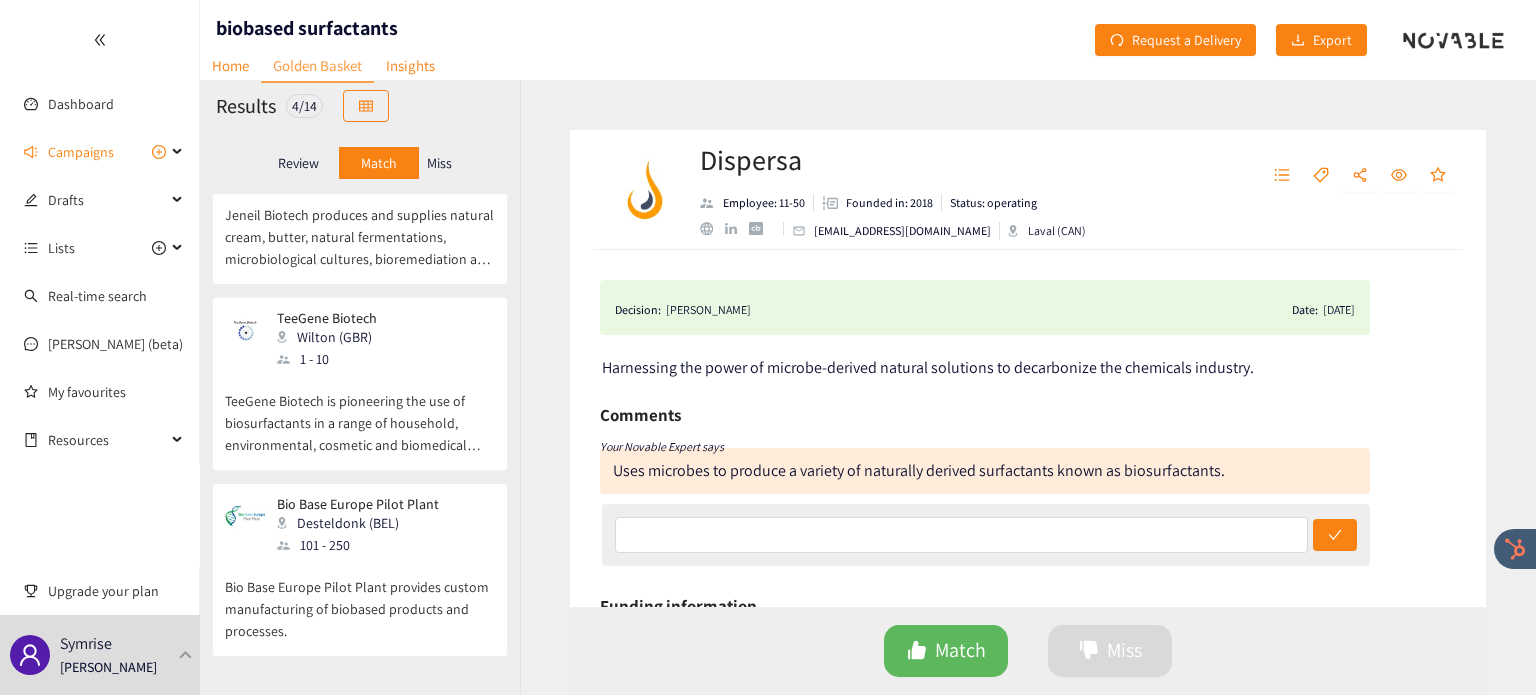 scroll, scrollTop: 27, scrollLeft: 0, axis: vertical 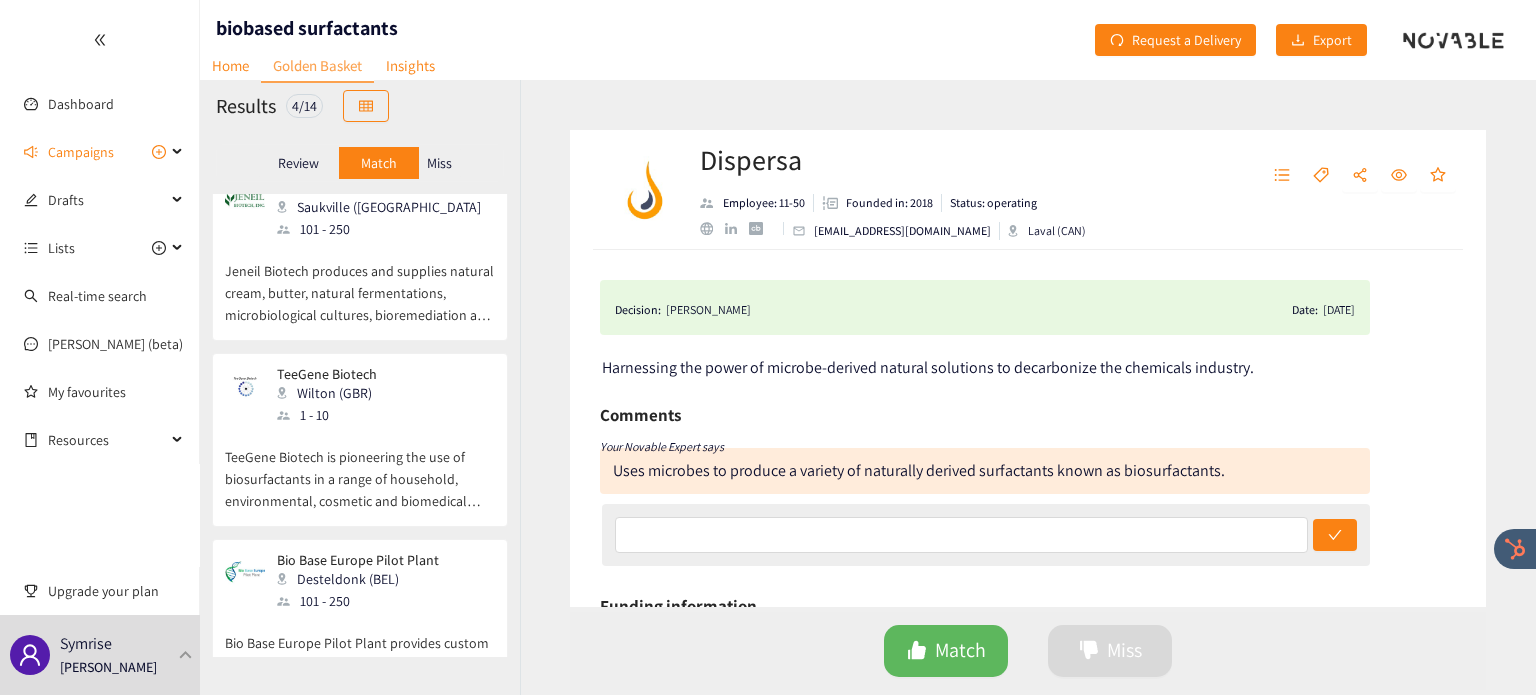 click on "TeeGene Biotech   Wilton (GBR)     1 - 10" at bounding box center [360, 396] 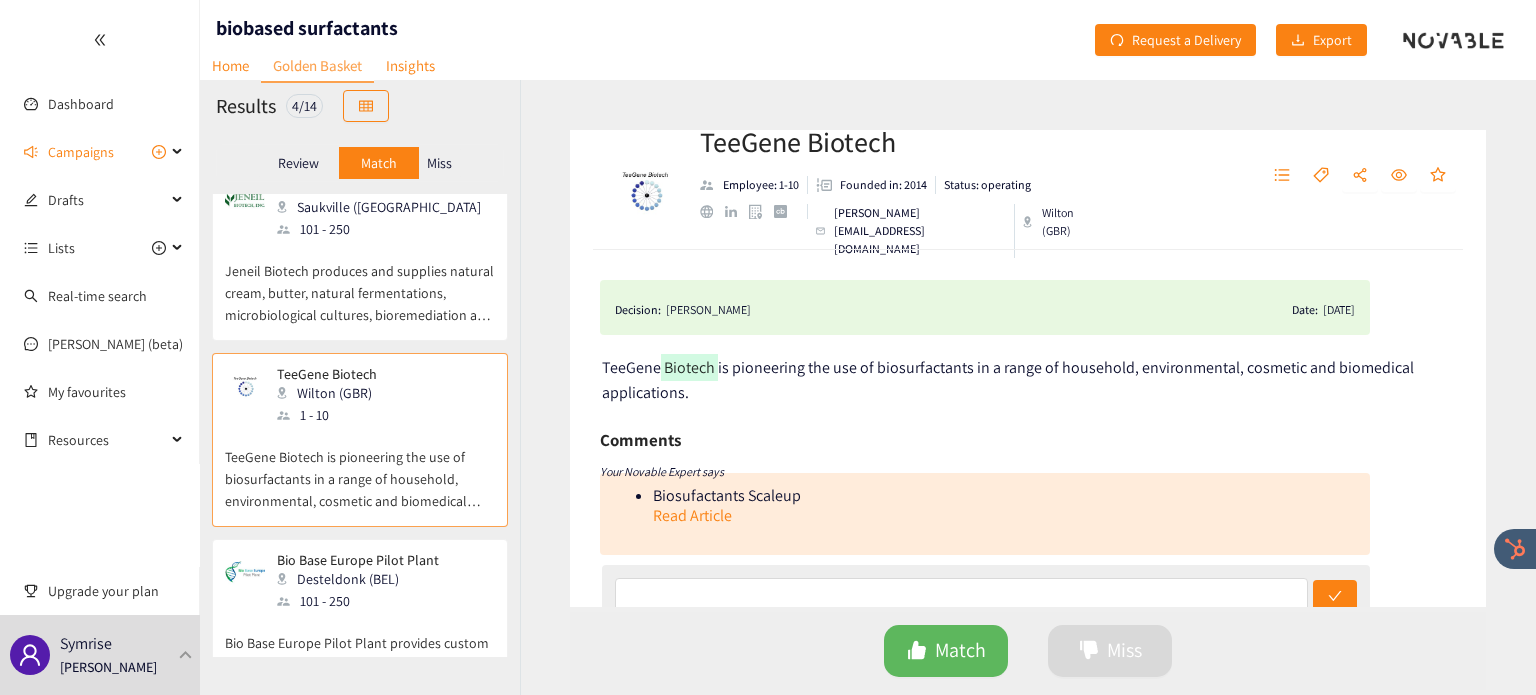 scroll, scrollTop: 0, scrollLeft: 0, axis: both 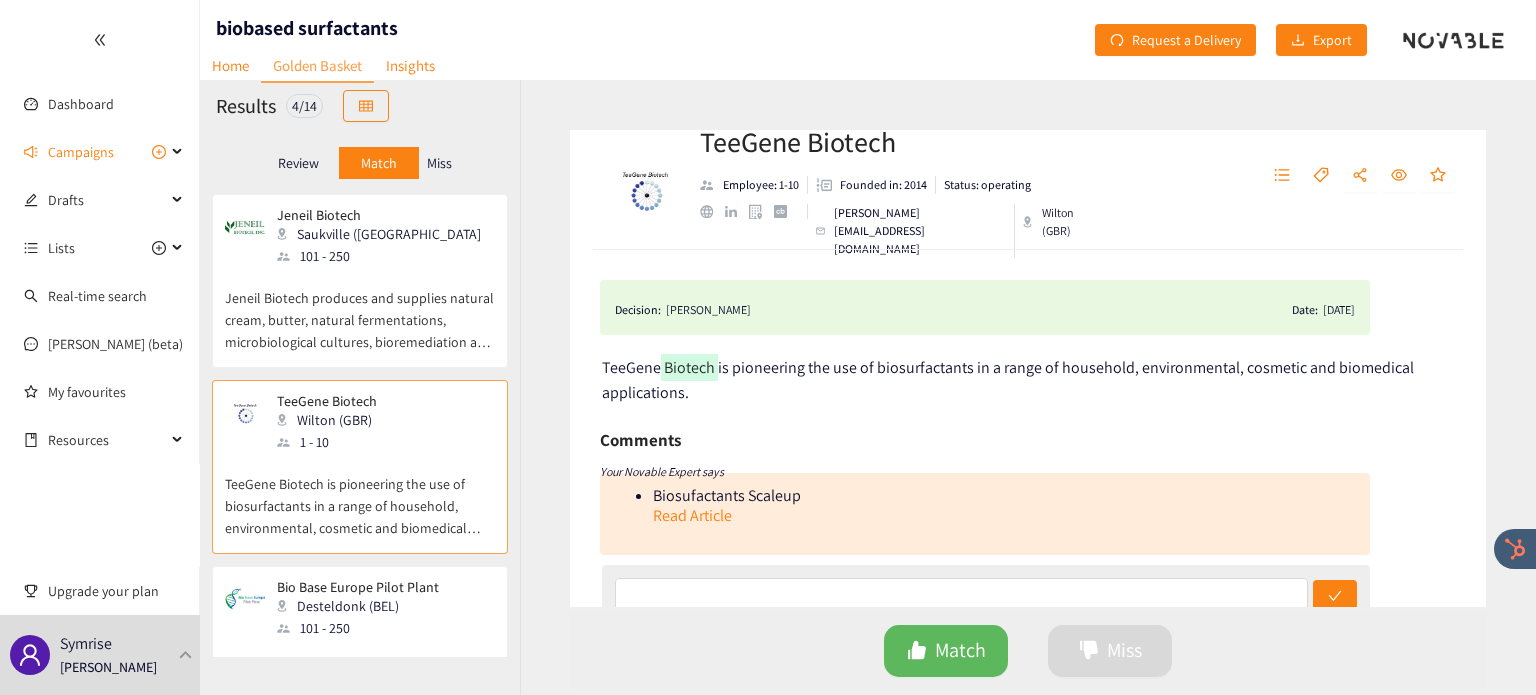 click on "Miss" at bounding box center (439, 163) 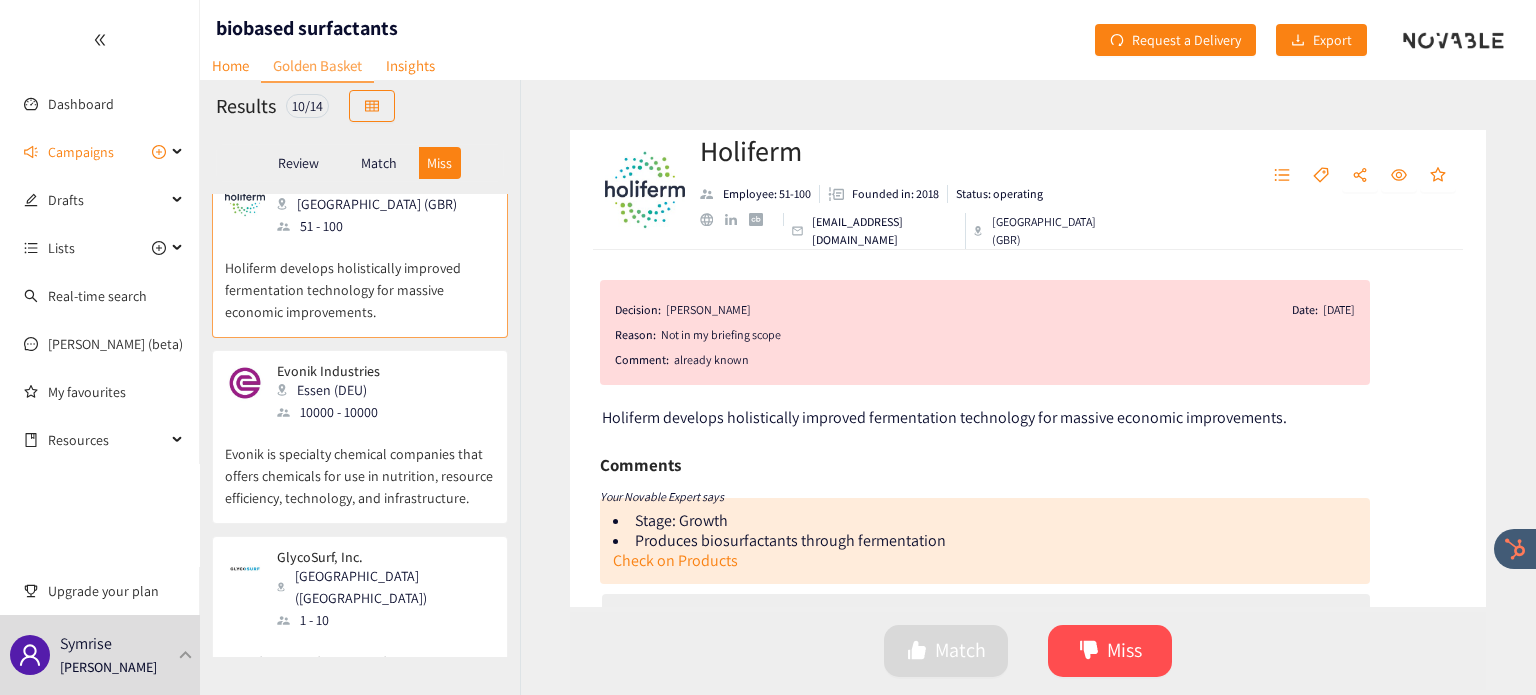 scroll, scrollTop: 34, scrollLeft: 0, axis: vertical 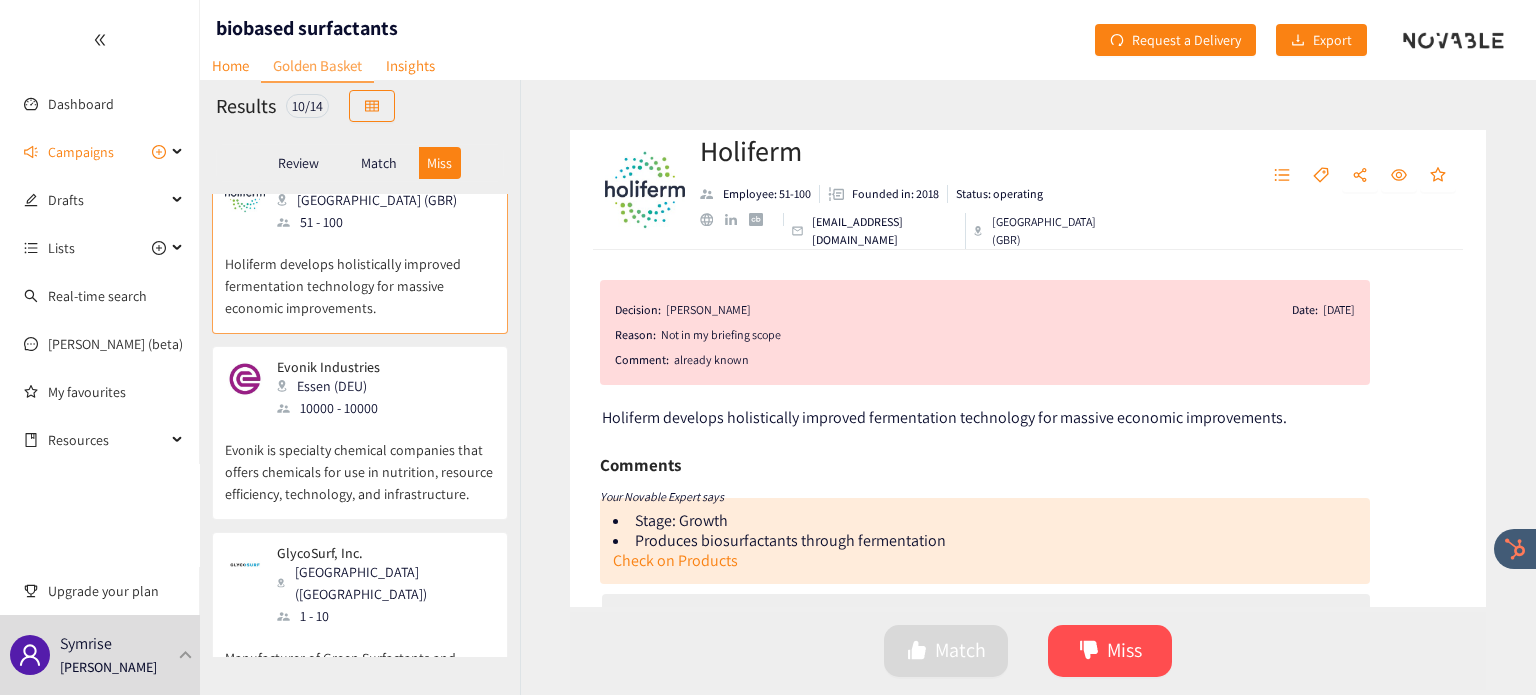 click on "10000 - 10000" at bounding box center [334, 408] 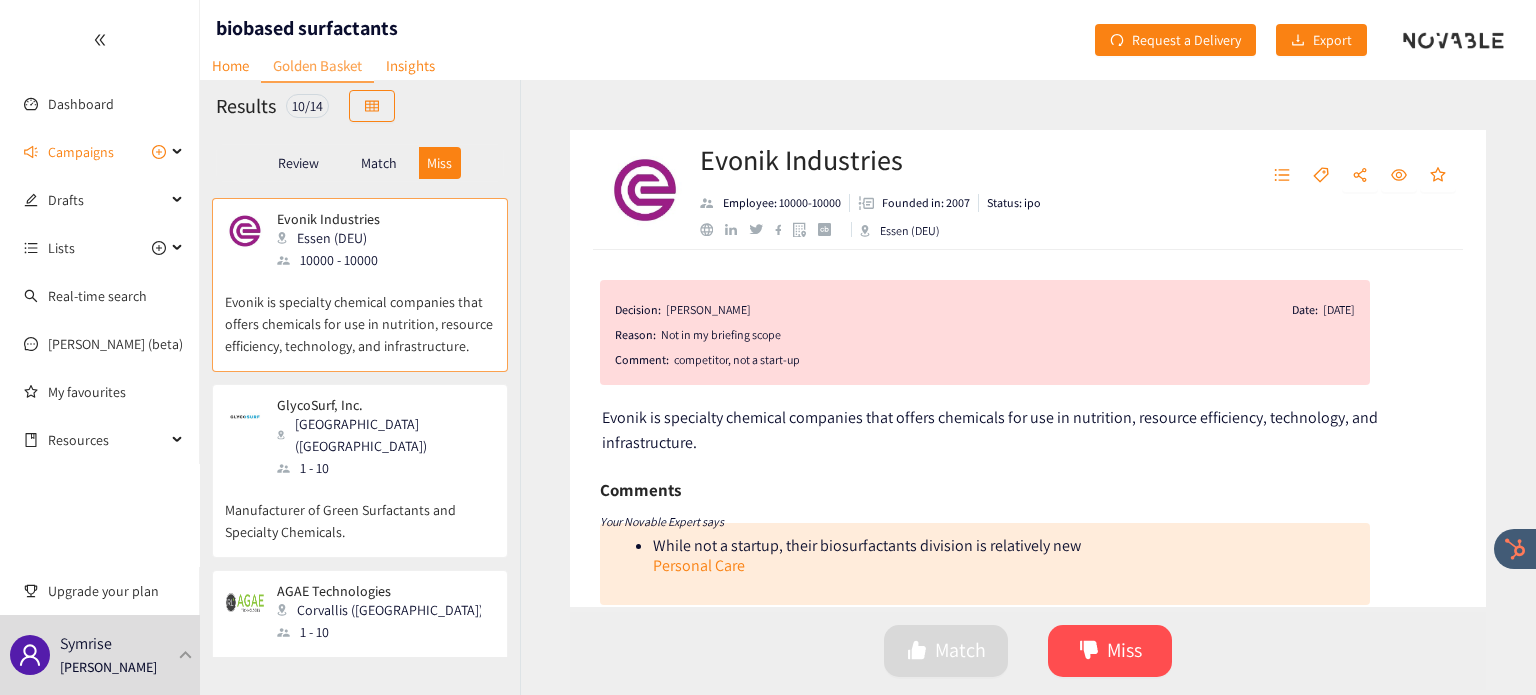 scroll, scrollTop: 186, scrollLeft: 0, axis: vertical 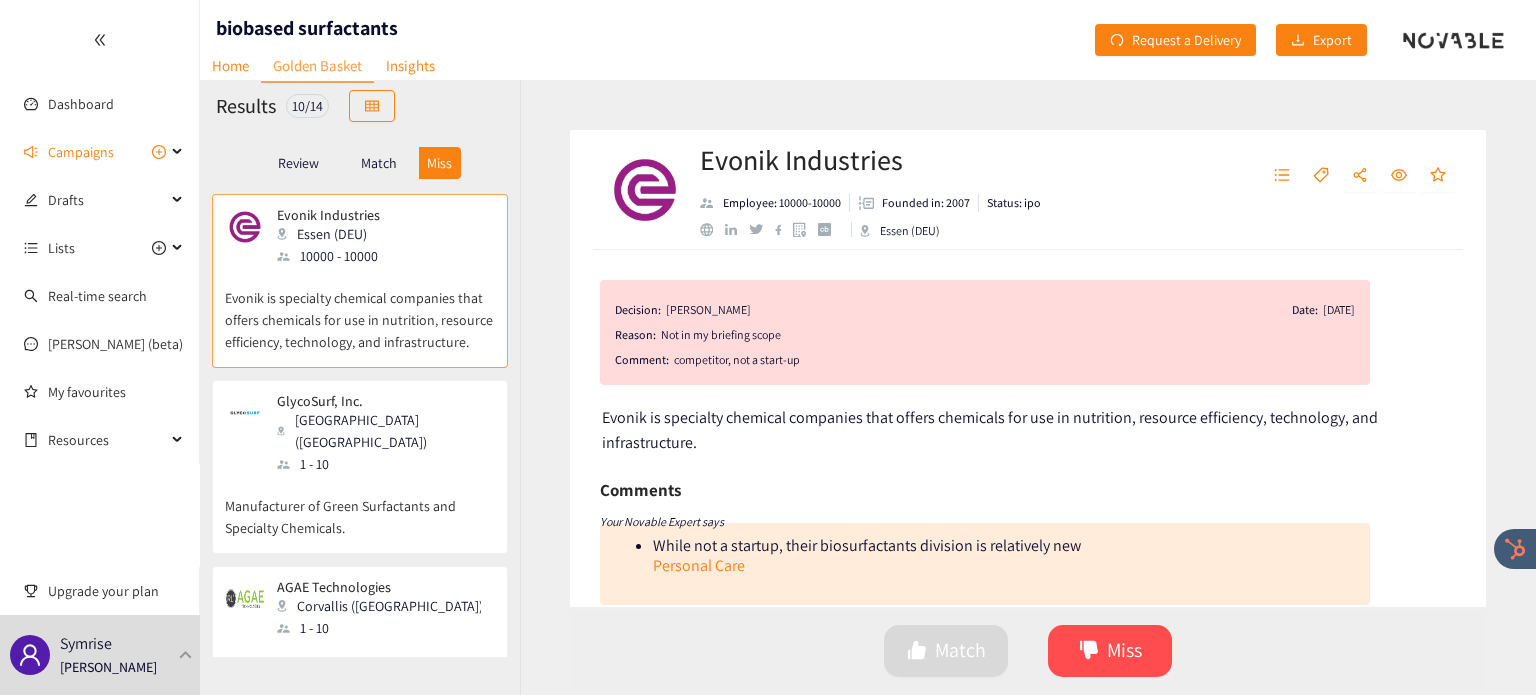 click on "GlycoSurf, Inc." at bounding box center (379, 401) 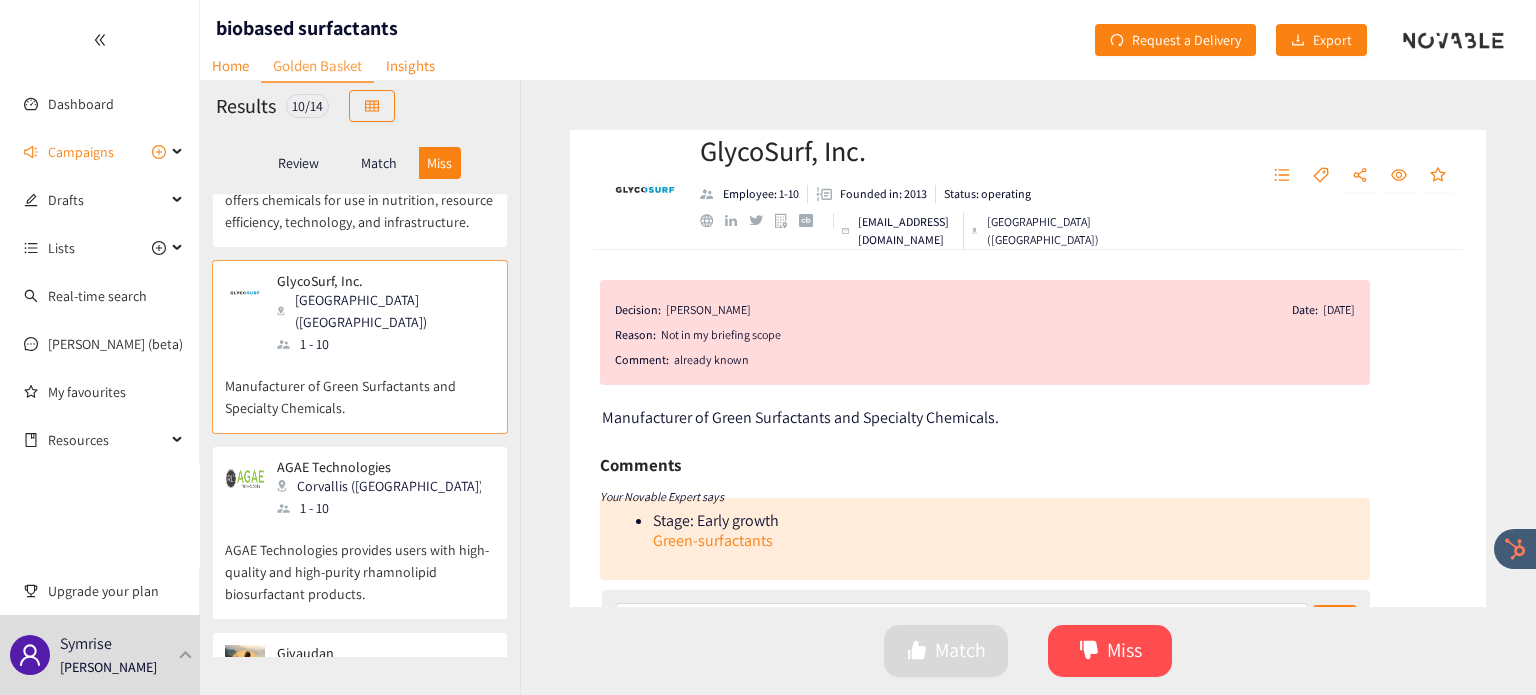 scroll, scrollTop: 318, scrollLeft: 0, axis: vertical 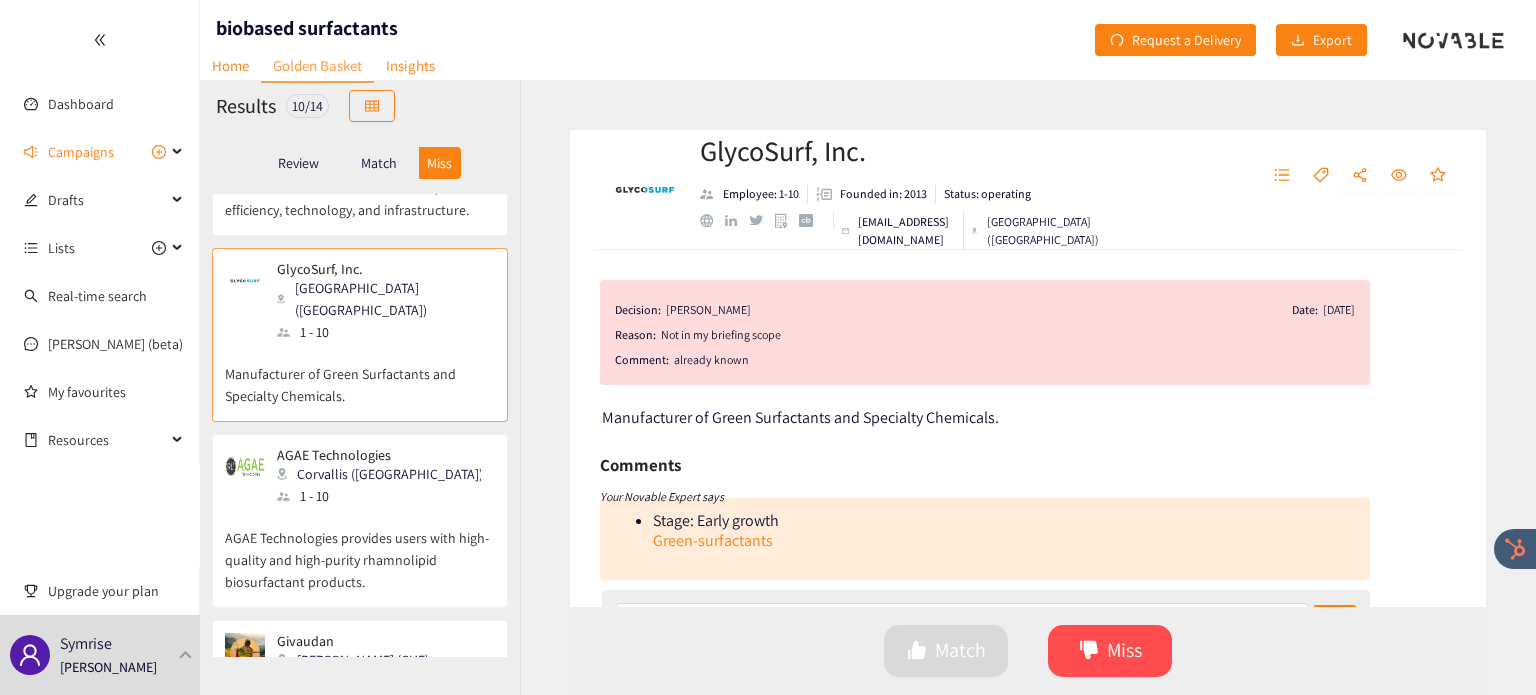 click on "AGAE Technologies provides users with high-quality and high-purity rhamnolipid biosurfactant products." at bounding box center [360, 550] 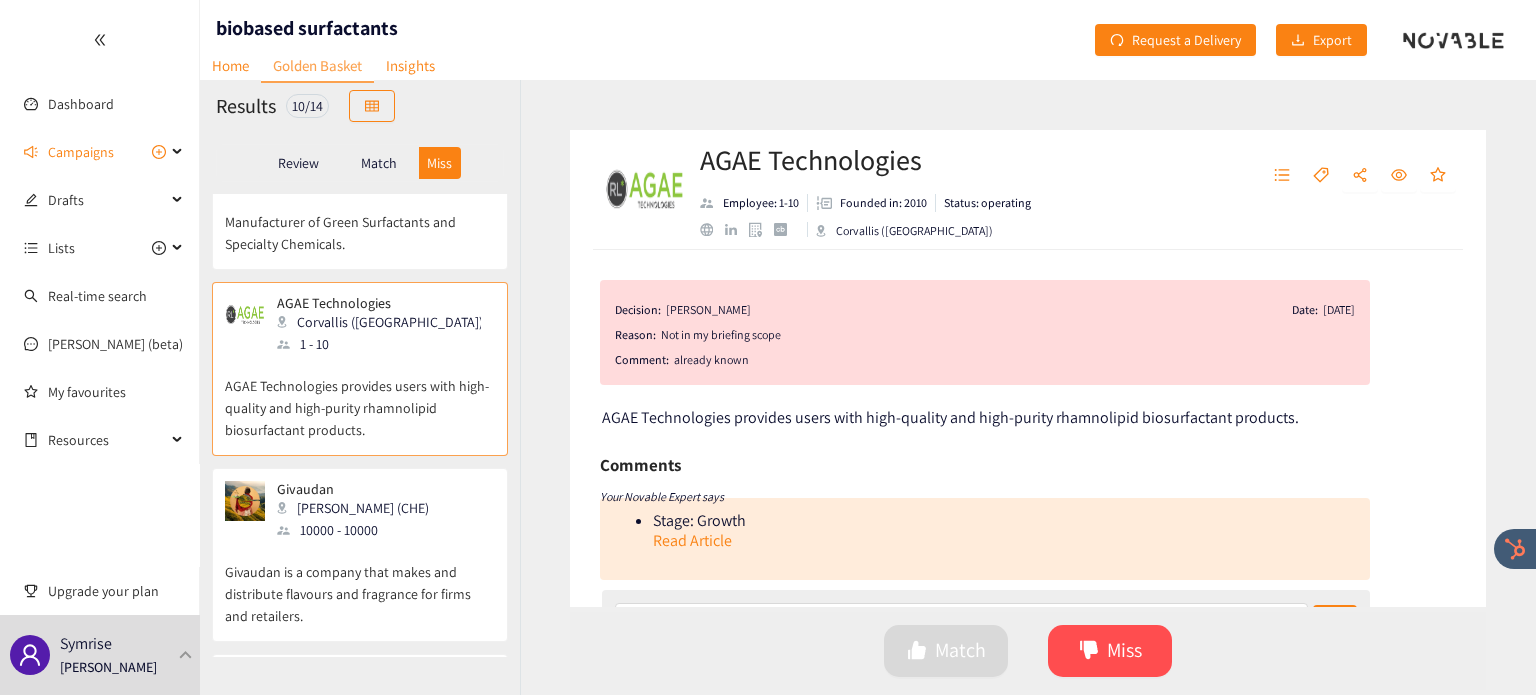 click on "10000 - 10000" at bounding box center [359, 530] 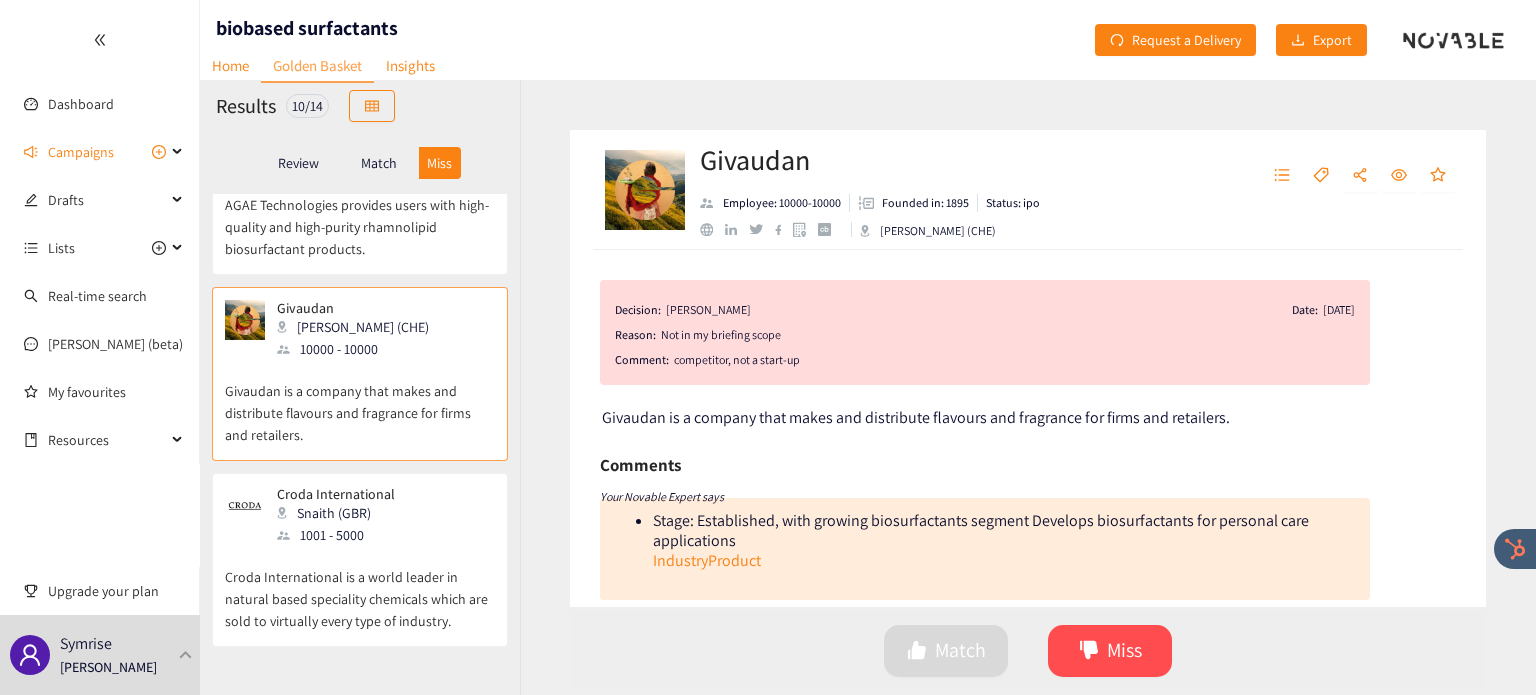 click on "1001 - 5000" at bounding box center (342, 535) 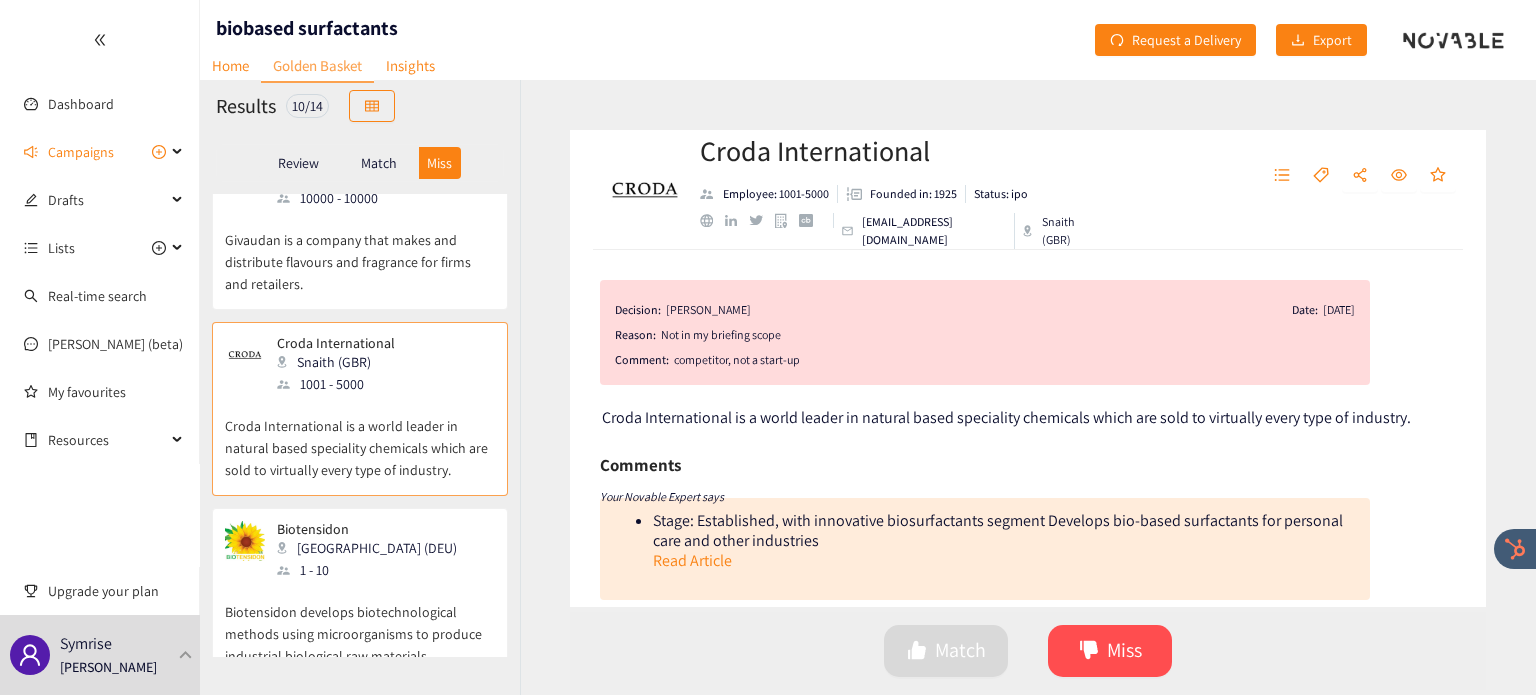 scroll, scrollTop: 803, scrollLeft: 0, axis: vertical 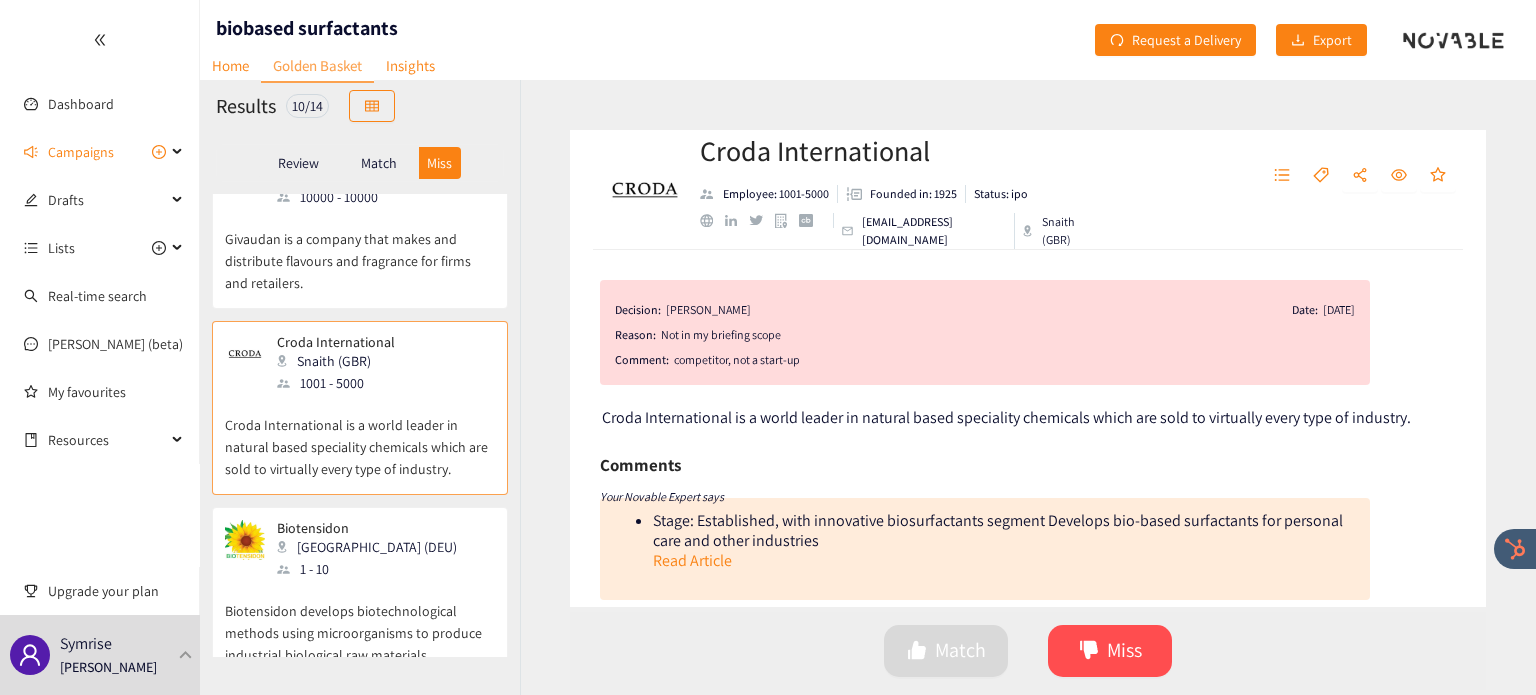 click on "1 - 10" at bounding box center (373, 569) 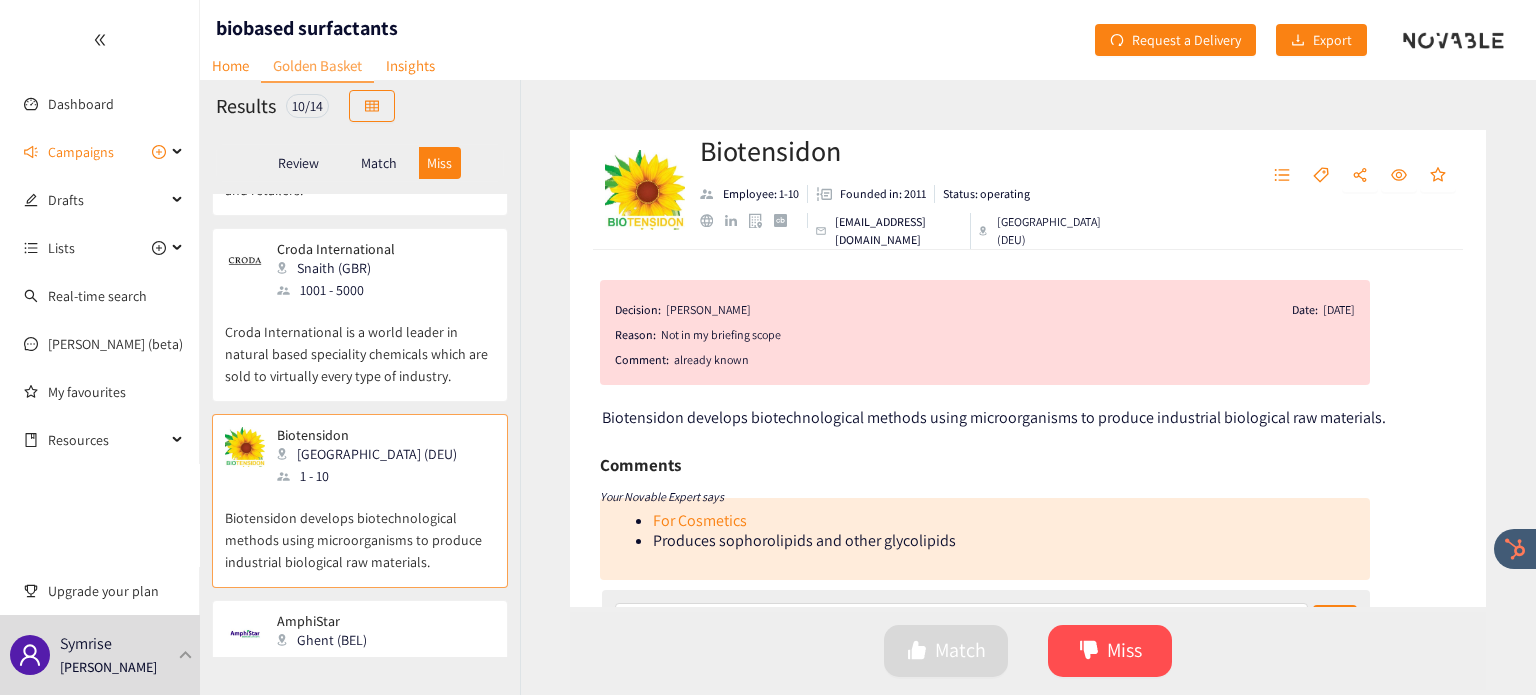 scroll, scrollTop: 899, scrollLeft: 0, axis: vertical 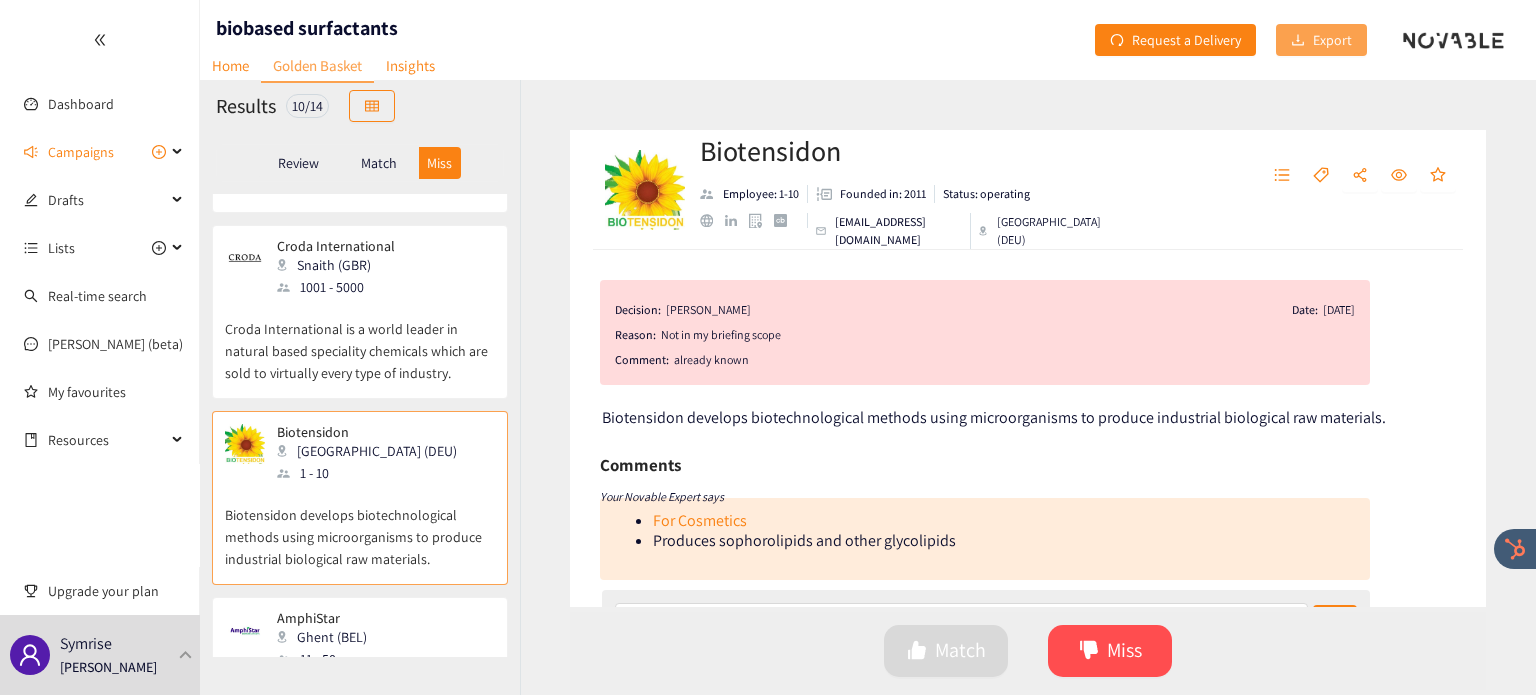 click on "Export" at bounding box center [1321, 40] 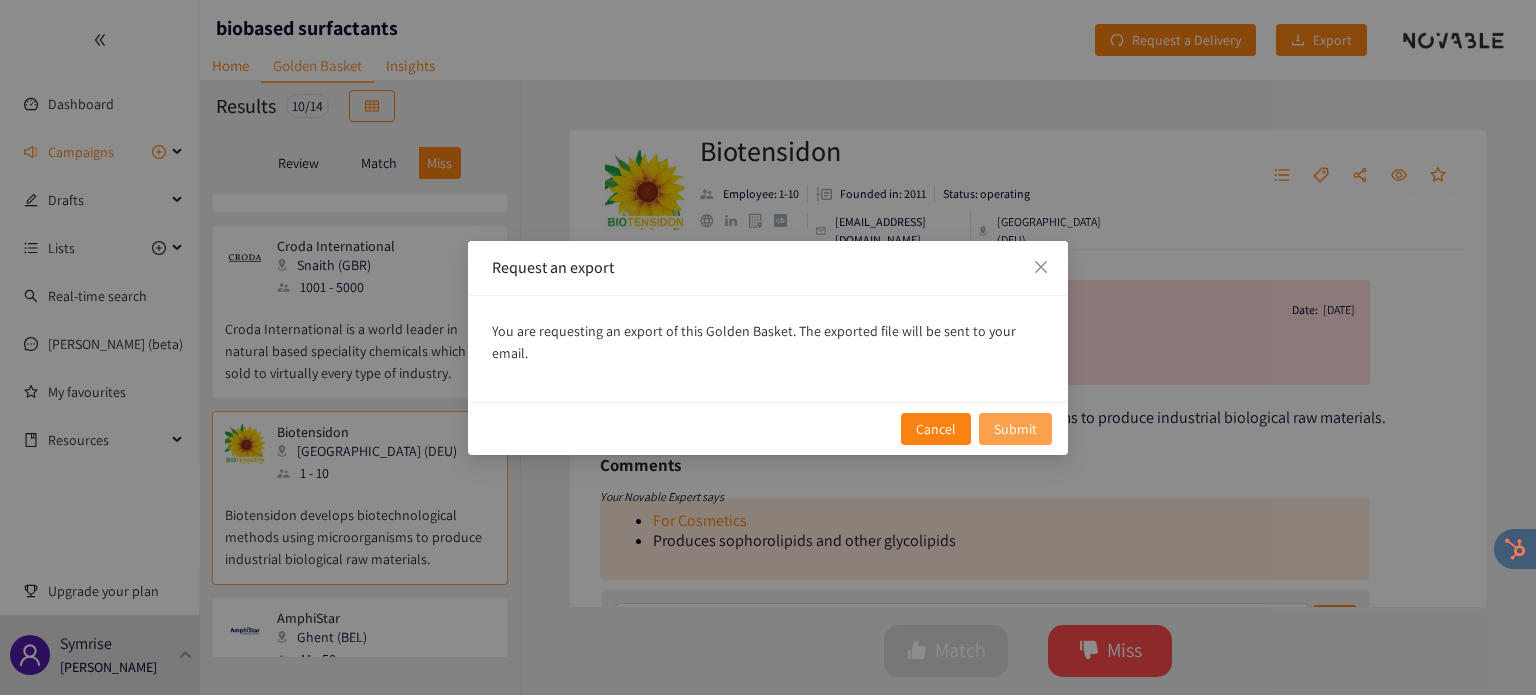 click on "Submit" at bounding box center [1015, 429] 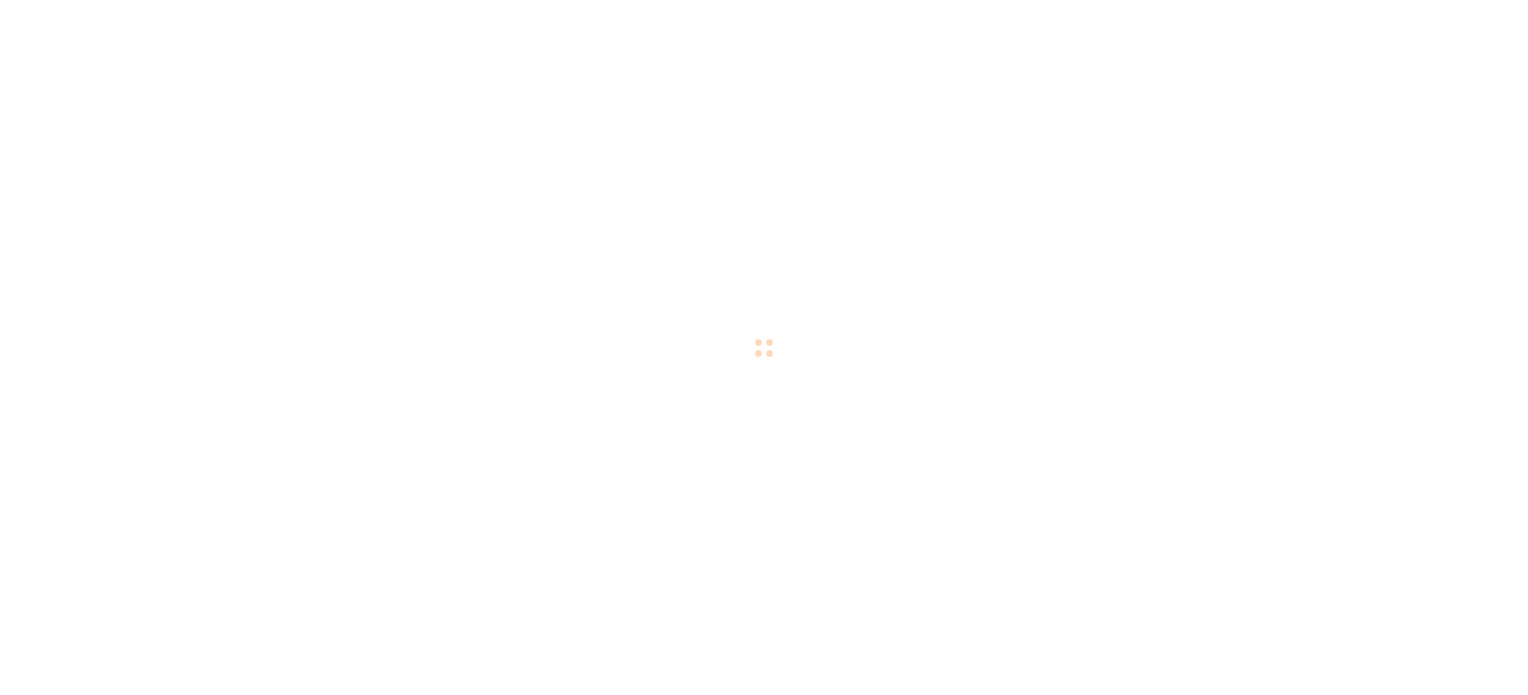 scroll, scrollTop: 0, scrollLeft: 0, axis: both 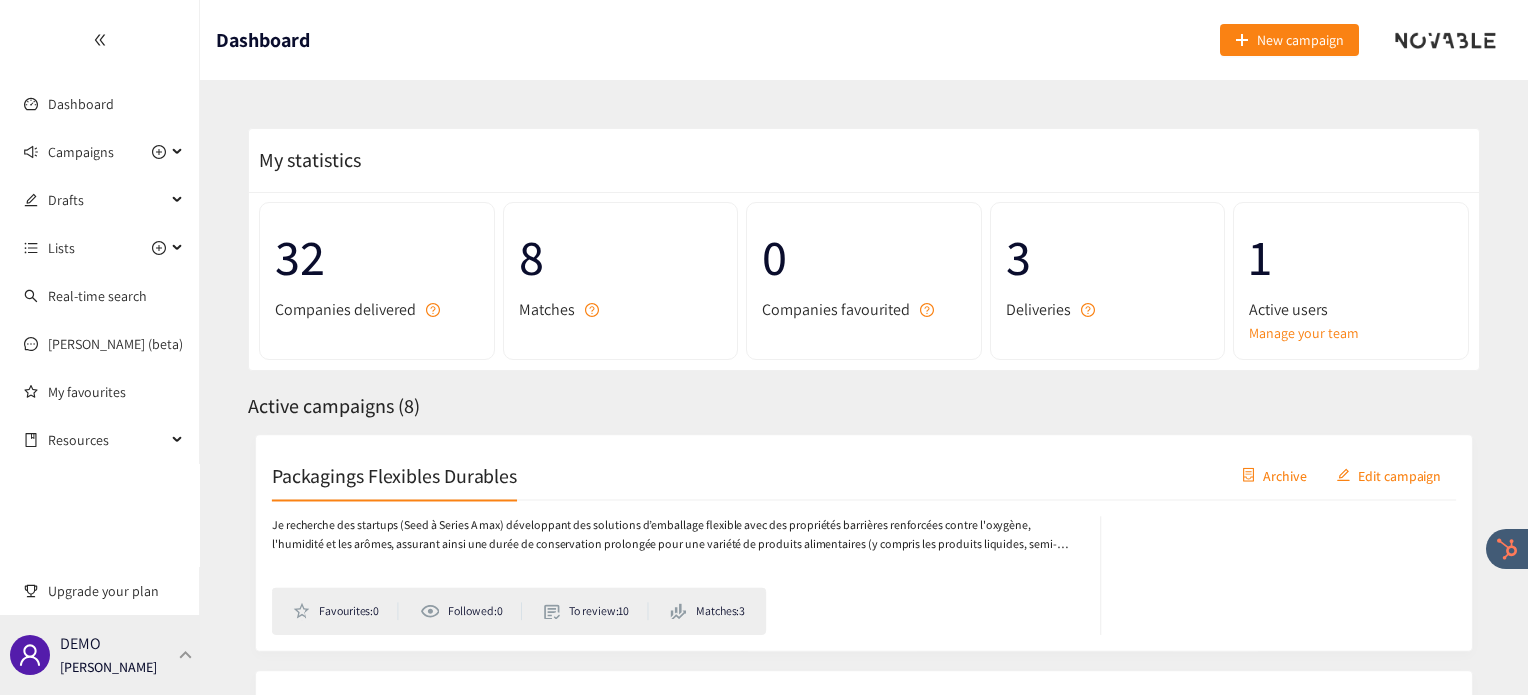 click on "DEMO [PERSON_NAME]" at bounding box center [100, 655] 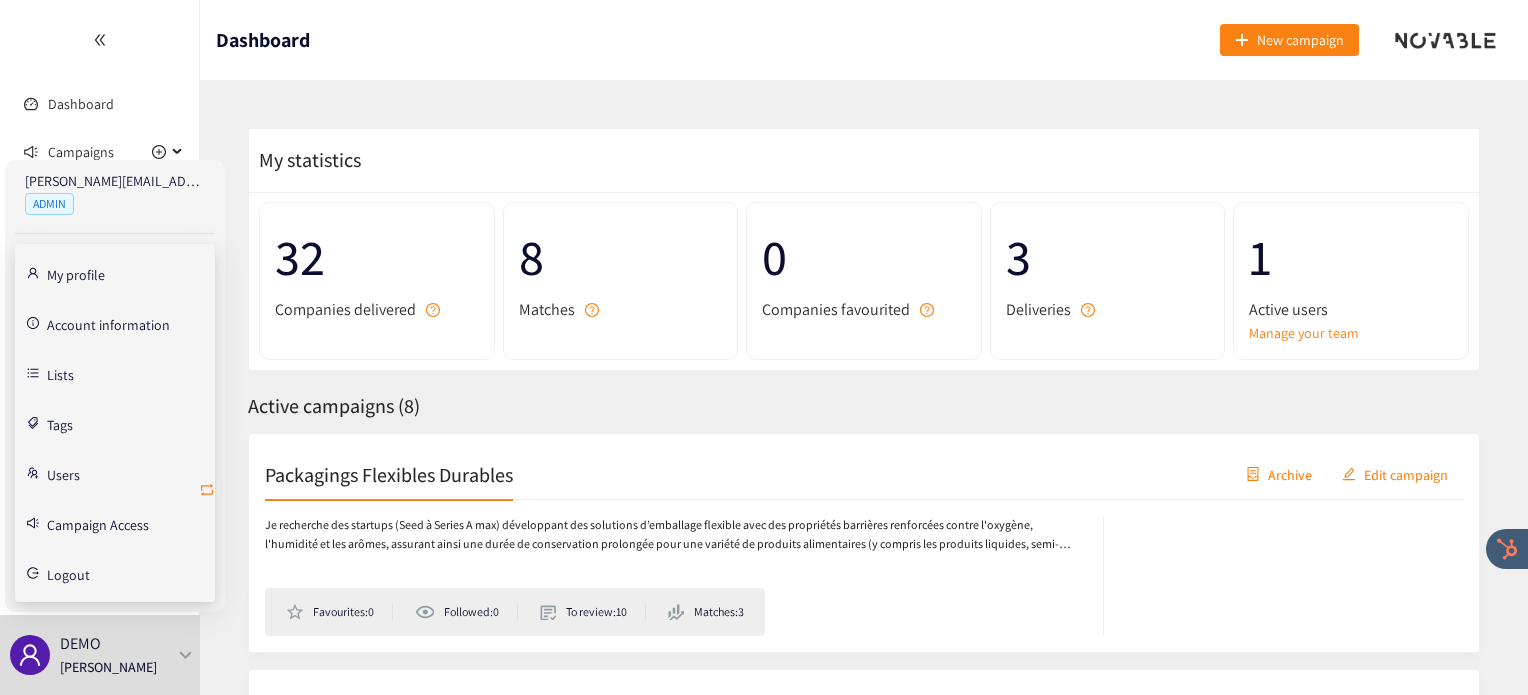 click 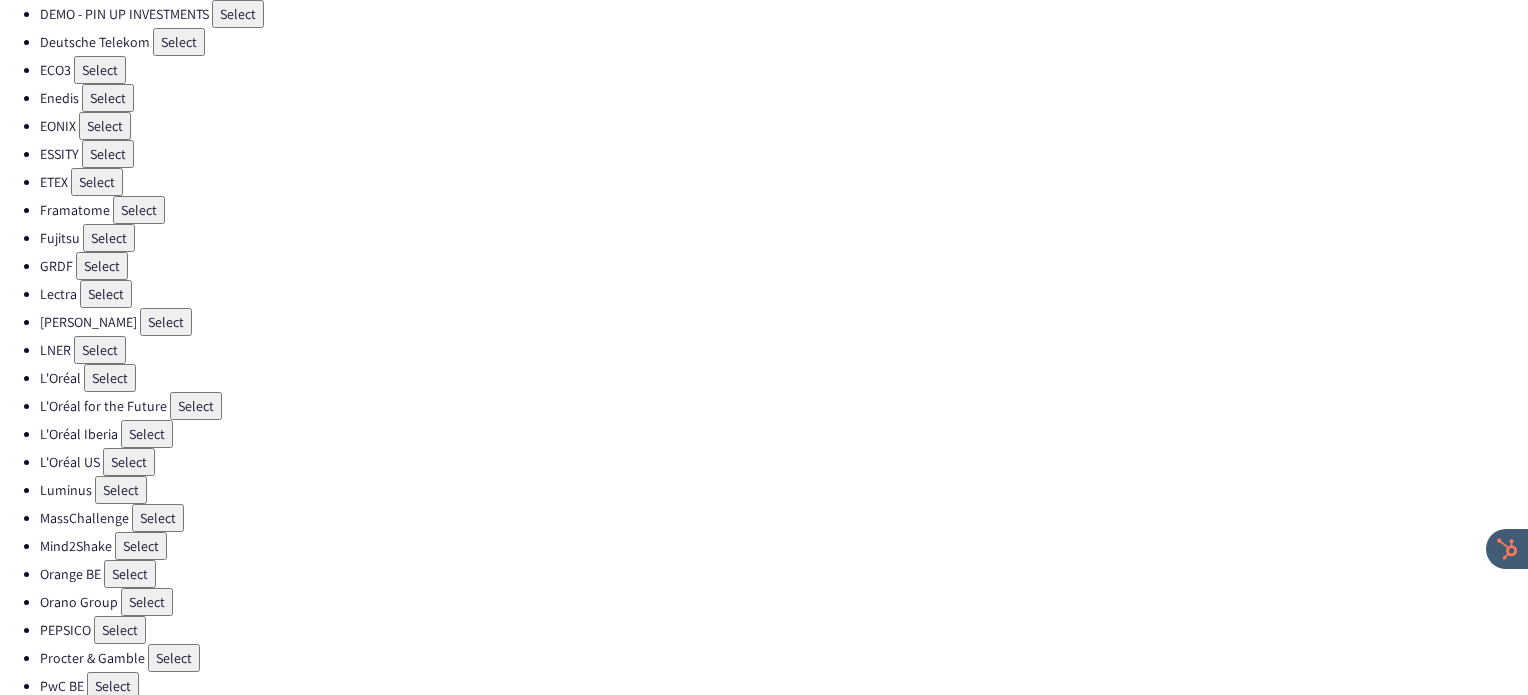 scroll, scrollTop: 538, scrollLeft: 0, axis: vertical 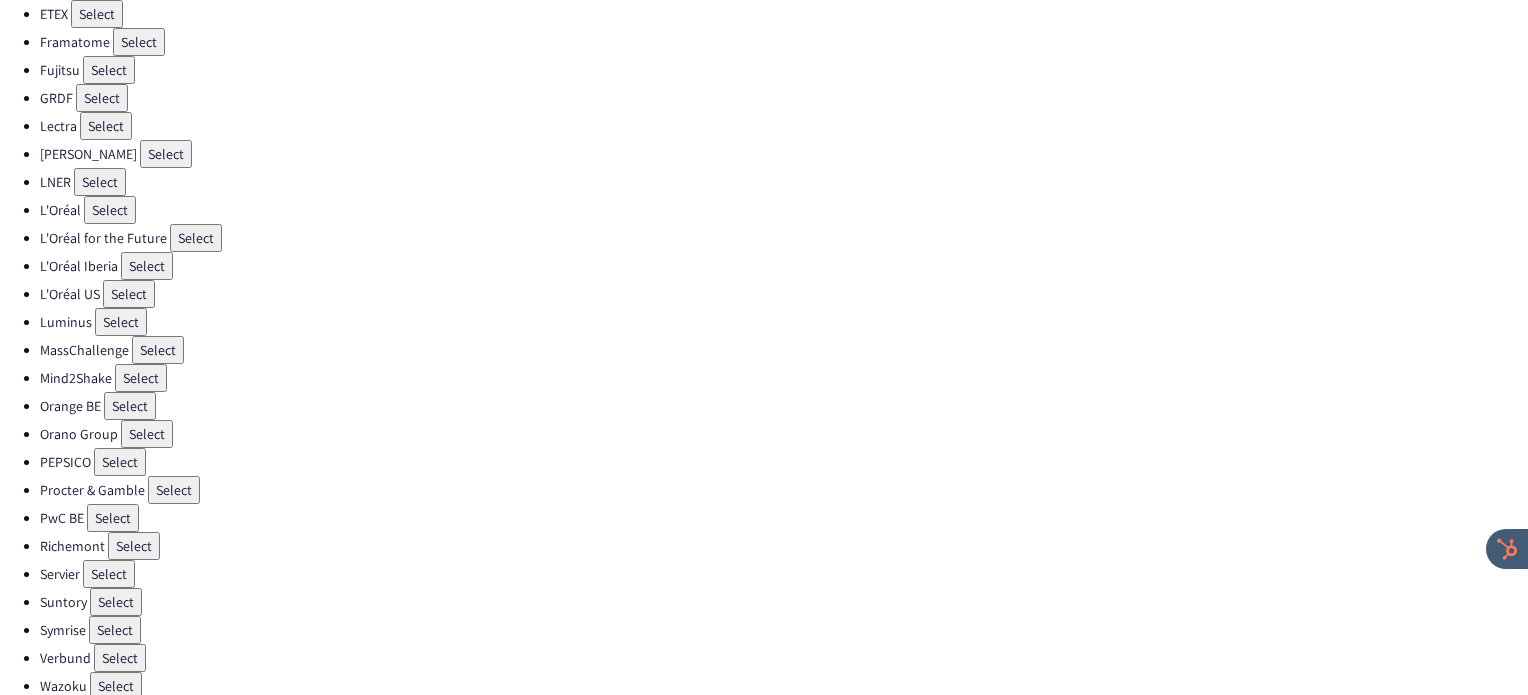 click on "Select" at bounding box center [120, 462] 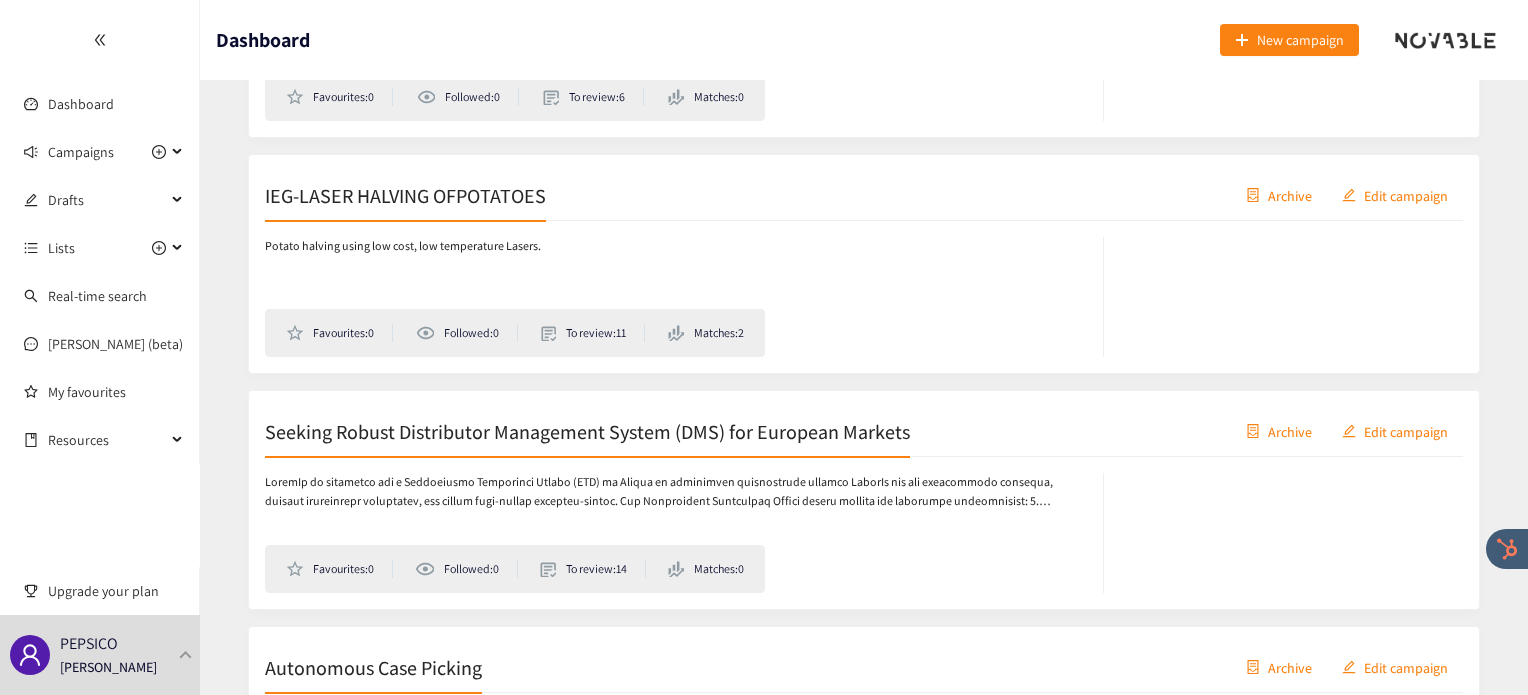 scroll, scrollTop: 750, scrollLeft: 0, axis: vertical 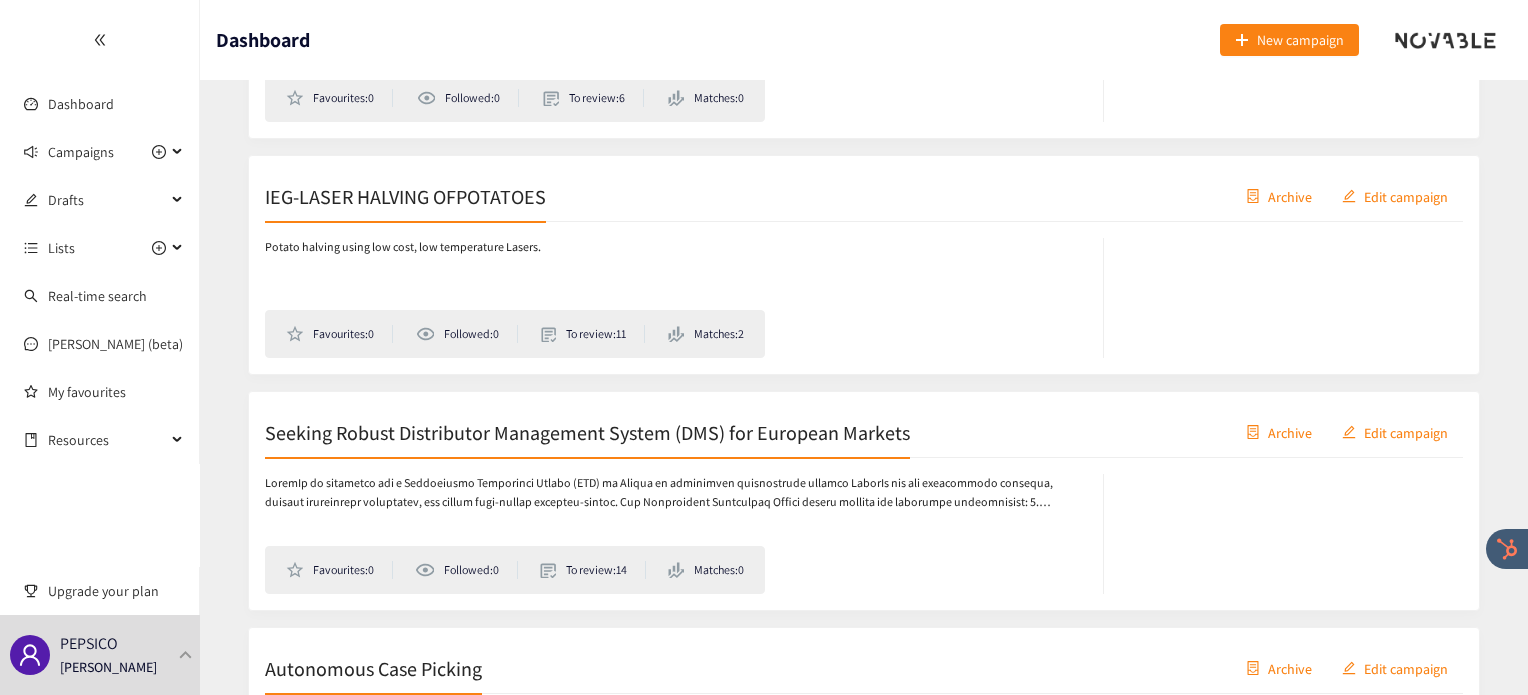 click on "IEG-LASER HALVING OFPOTATOES Archive Edit campaign" at bounding box center (864, 197) 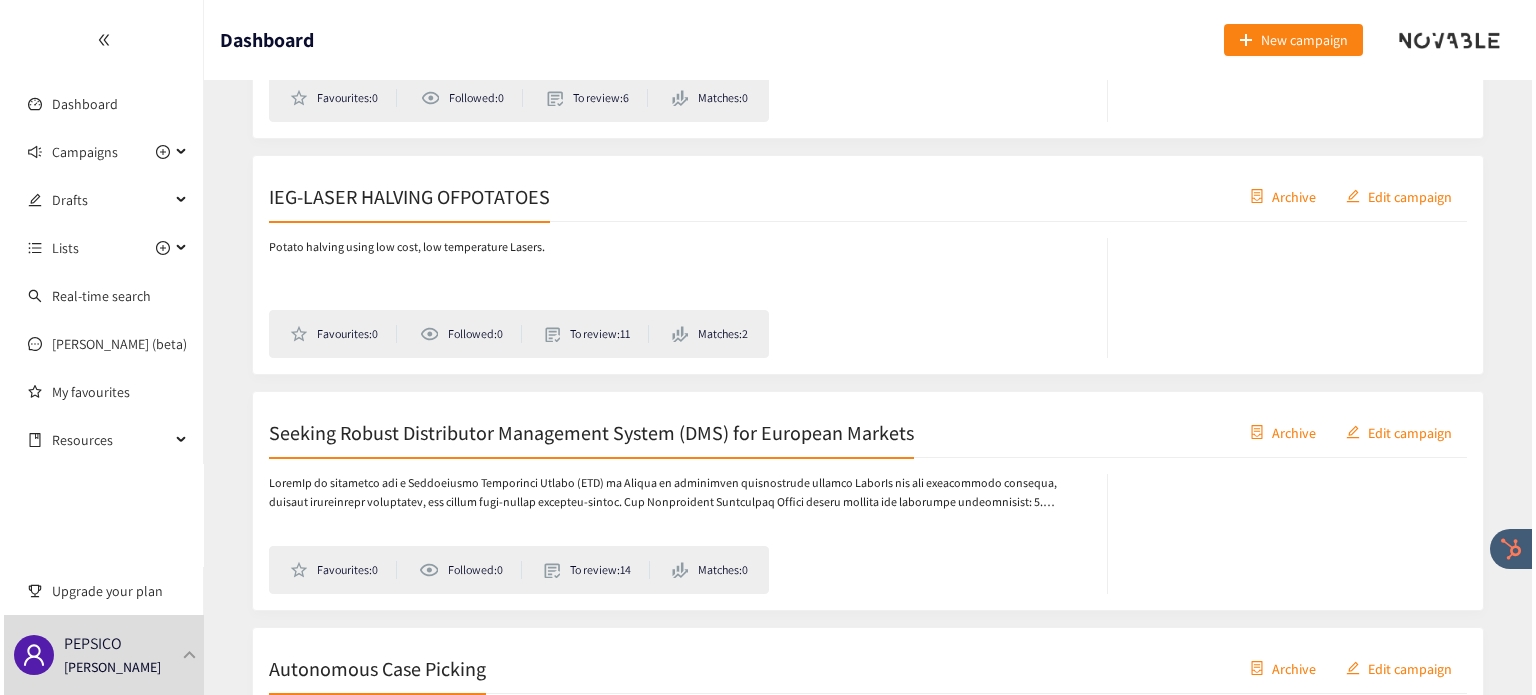 scroll, scrollTop: 0, scrollLeft: 0, axis: both 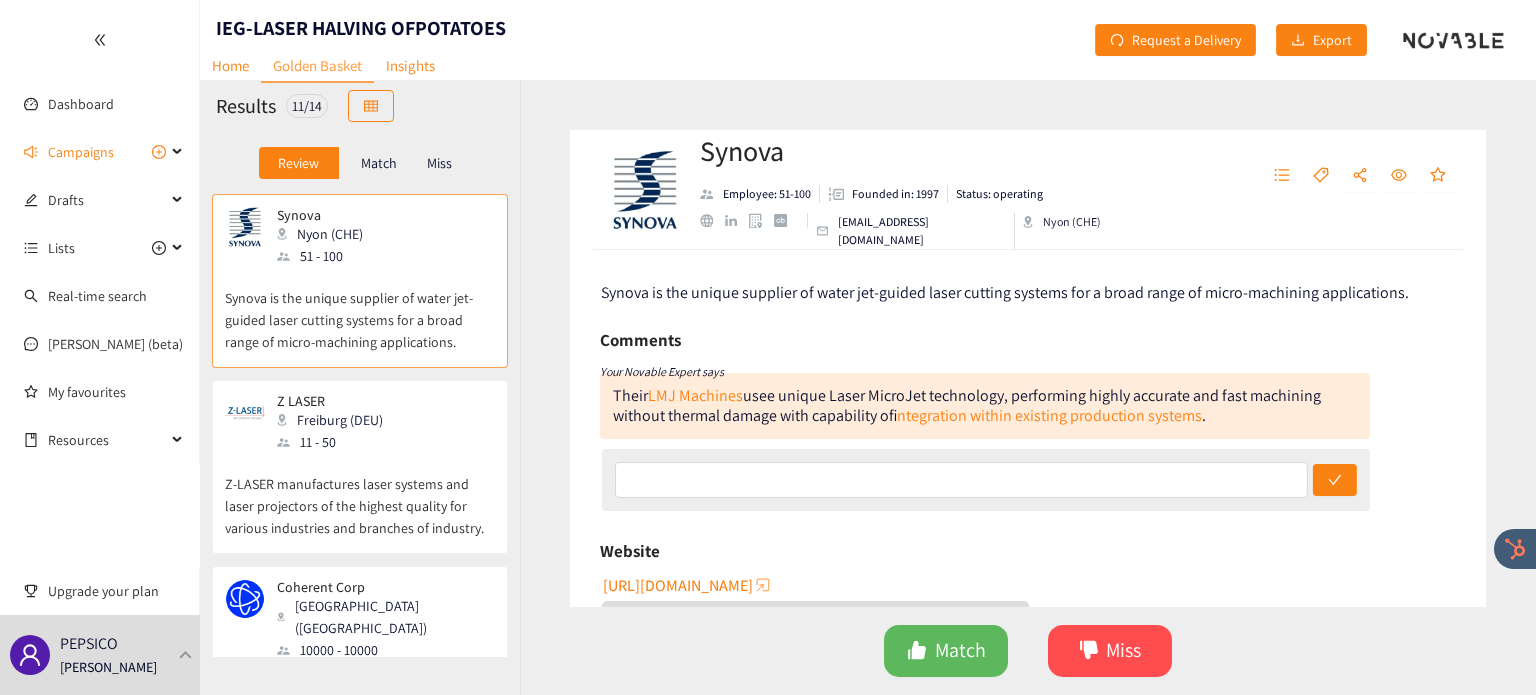 click on "Match" at bounding box center (379, 163) 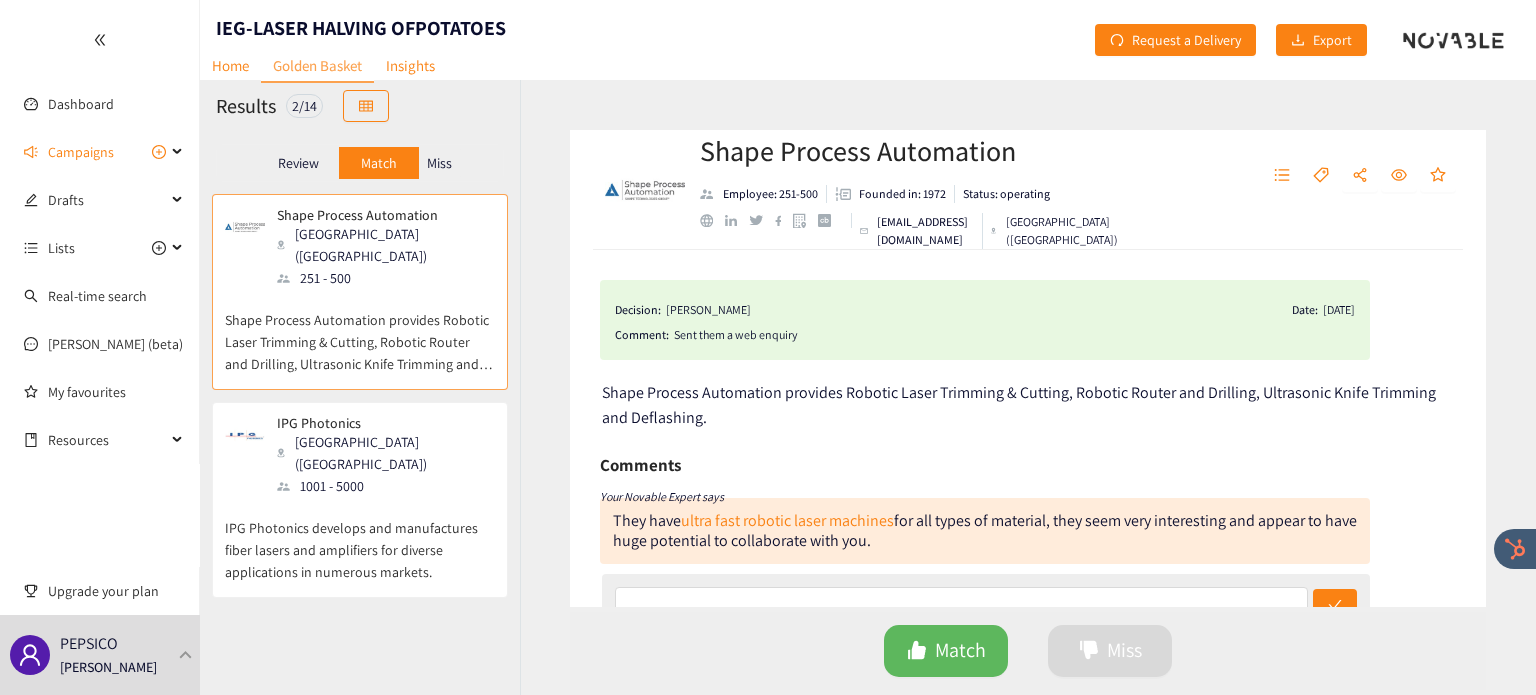 click on "IPG Photonics develops and manufactures fiber lasers and amplifiers for diverse applications in numerous markets." at bounding box center [360, 540] 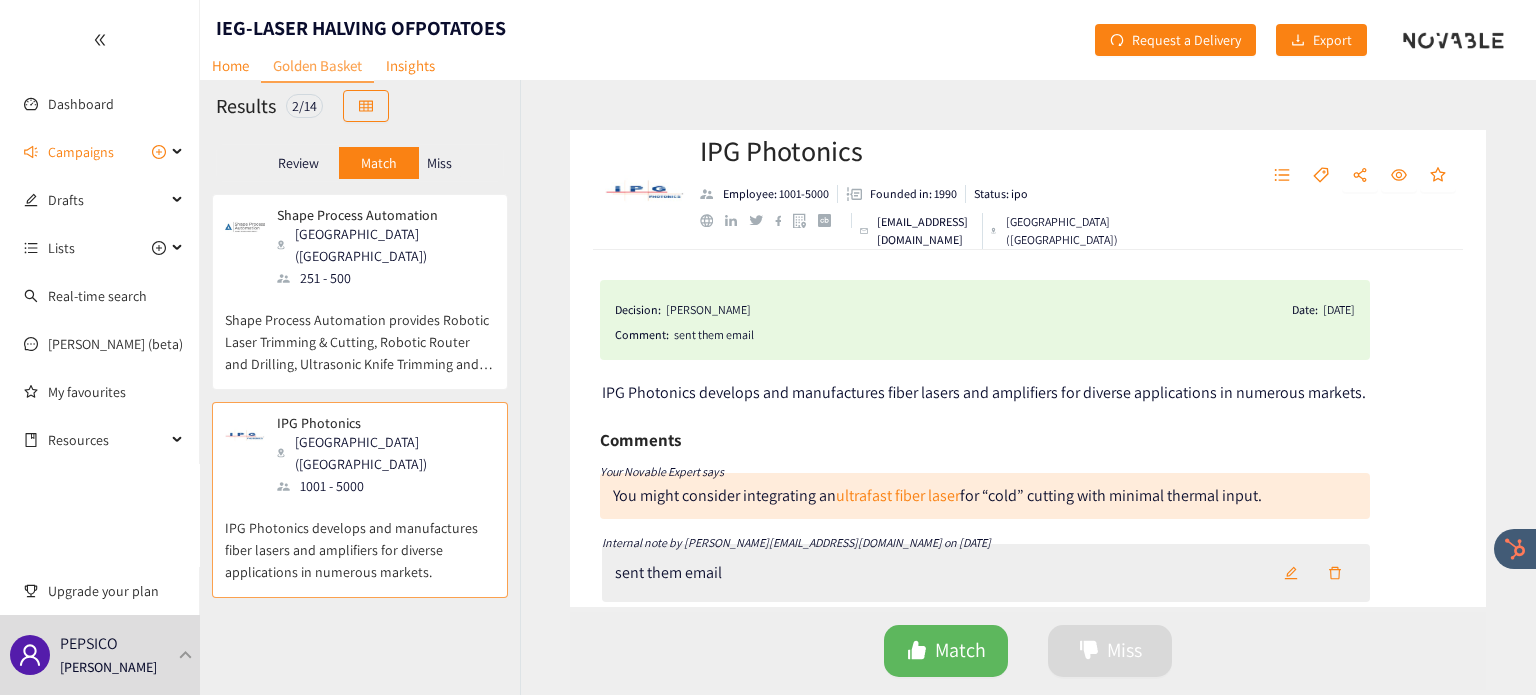 scroll, scrollTop: 0, scrollLeft: 0, axis: both 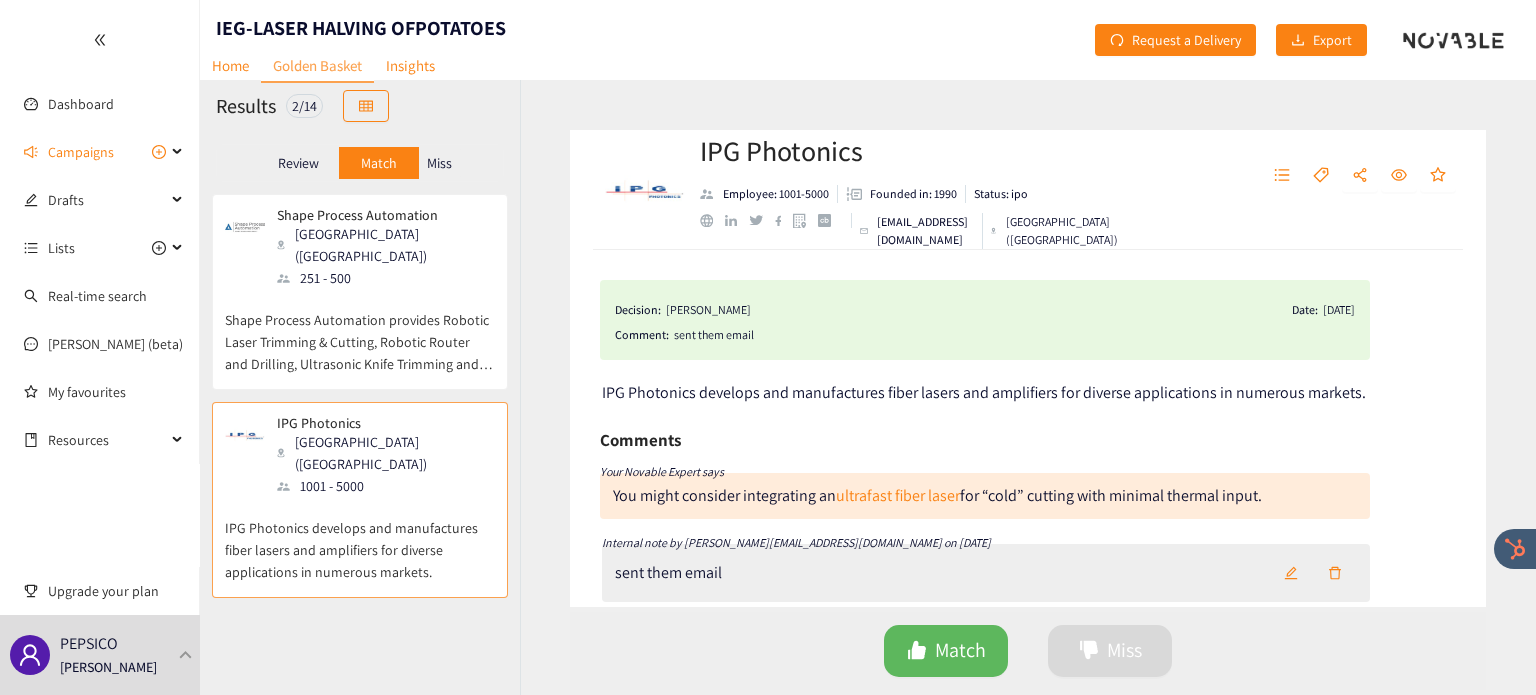 click on "Review" at bounding box center (299, 163) 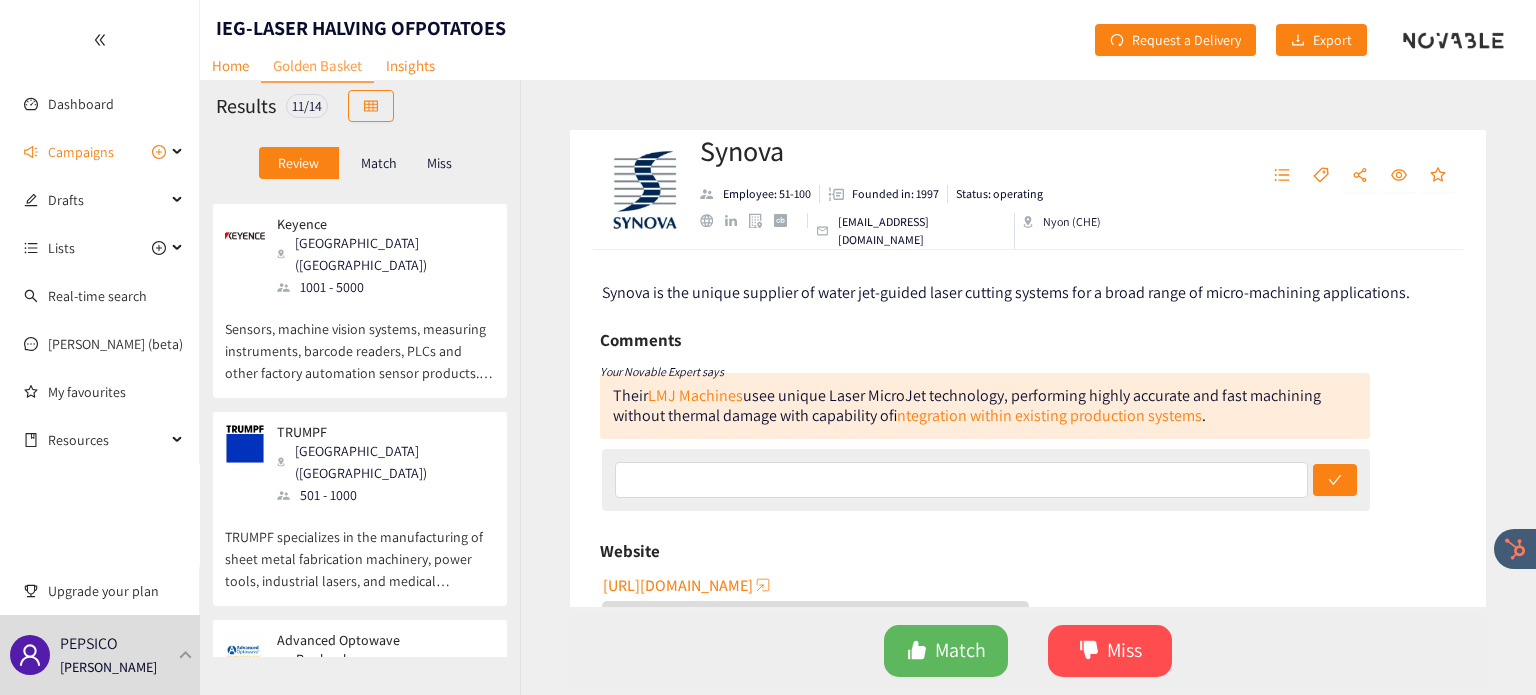 scroll, scrollTop: 1108, scrollLeft: 0, axis: vertical 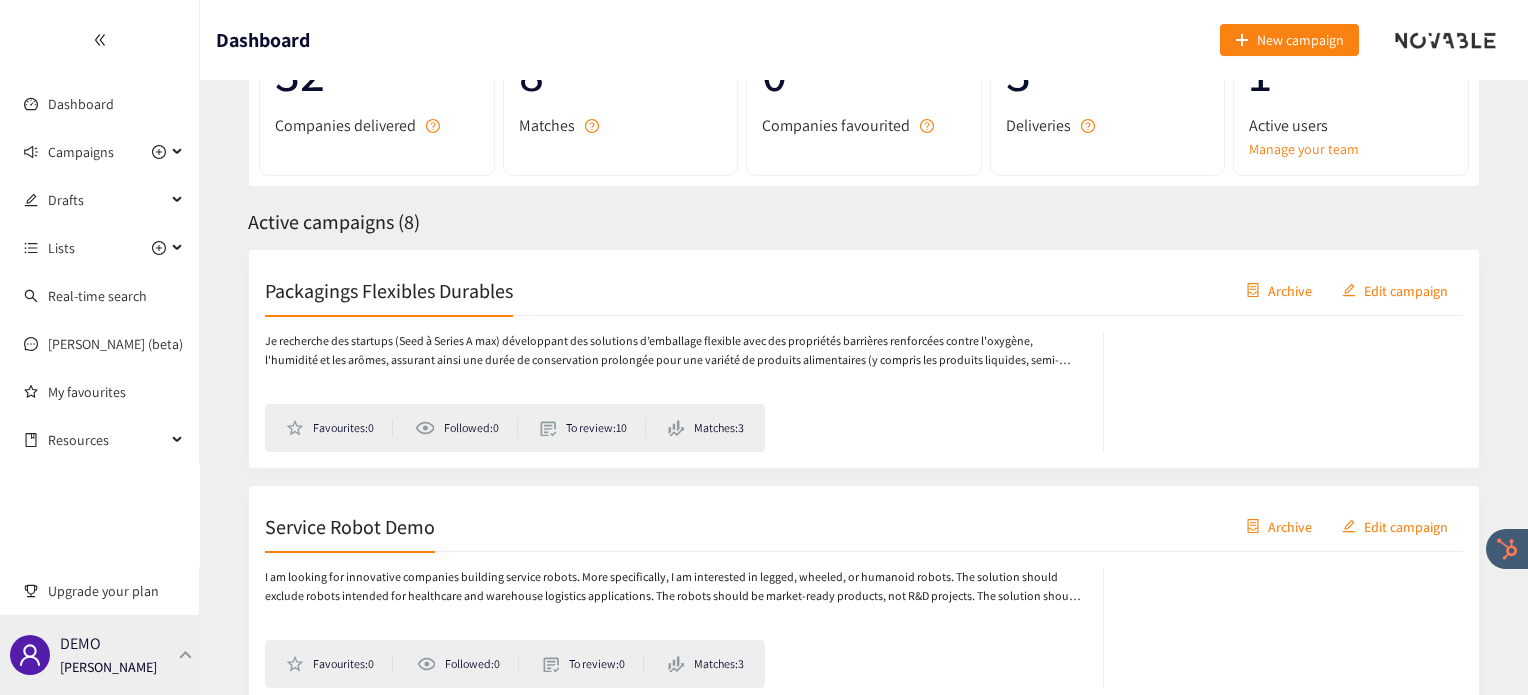 click on "DEMO [PERSON_NAME]" at bounding box center (100, 655) 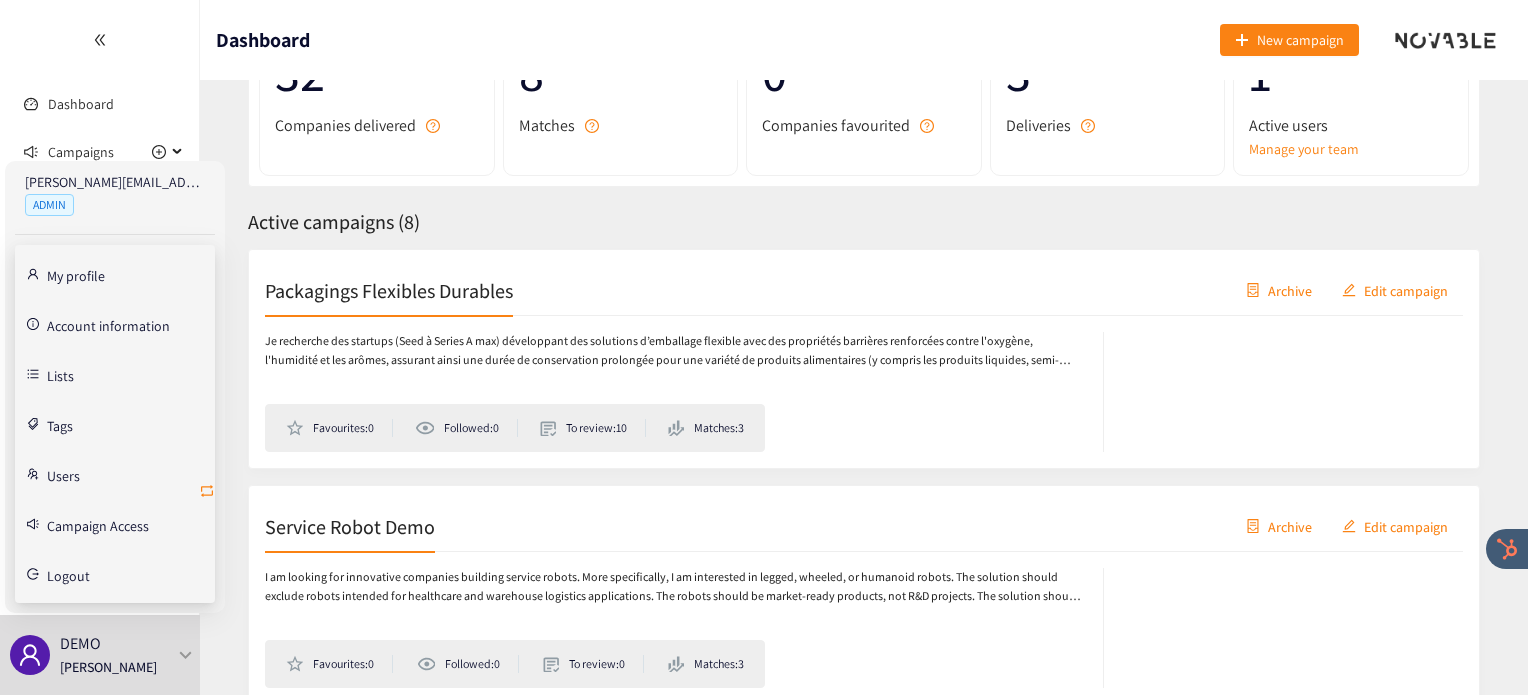 click 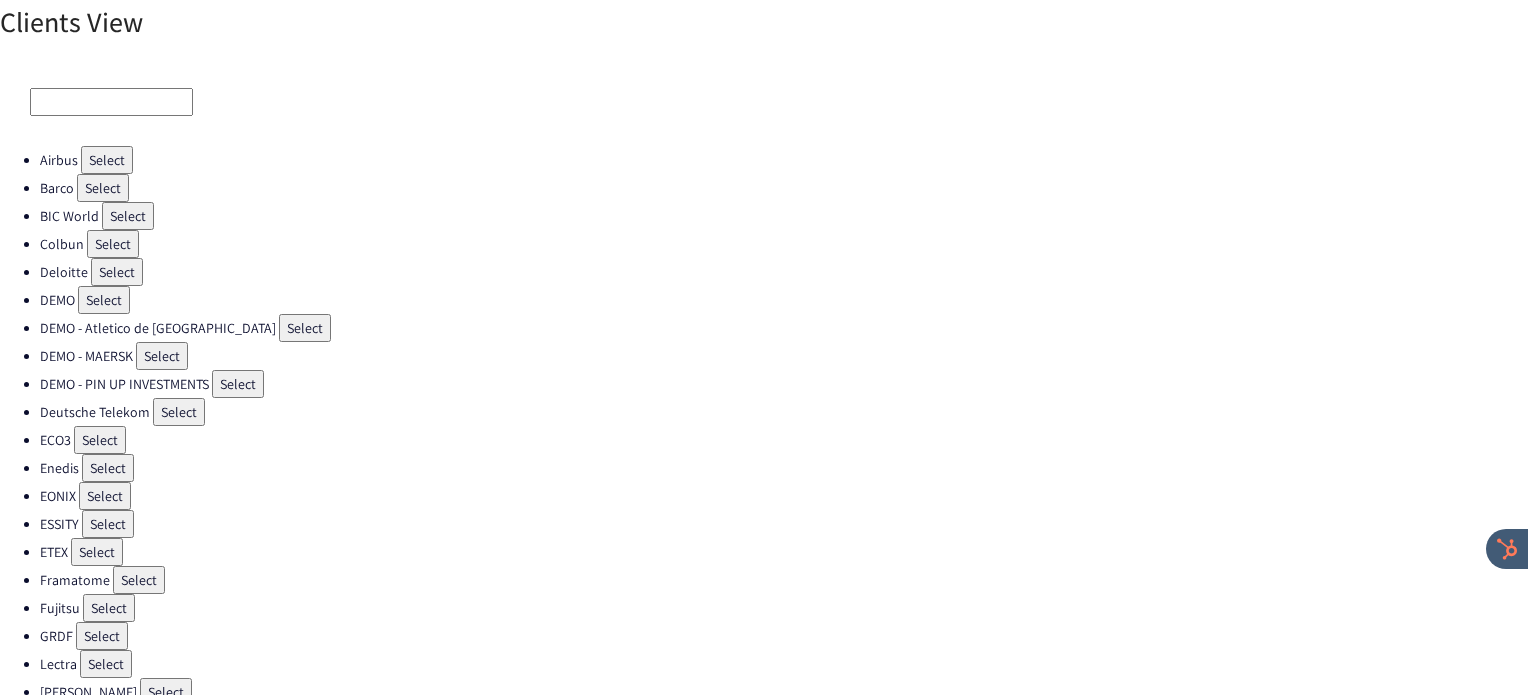 scroll, scrollTop: 538, scrollLeft: 0, axis: vertical 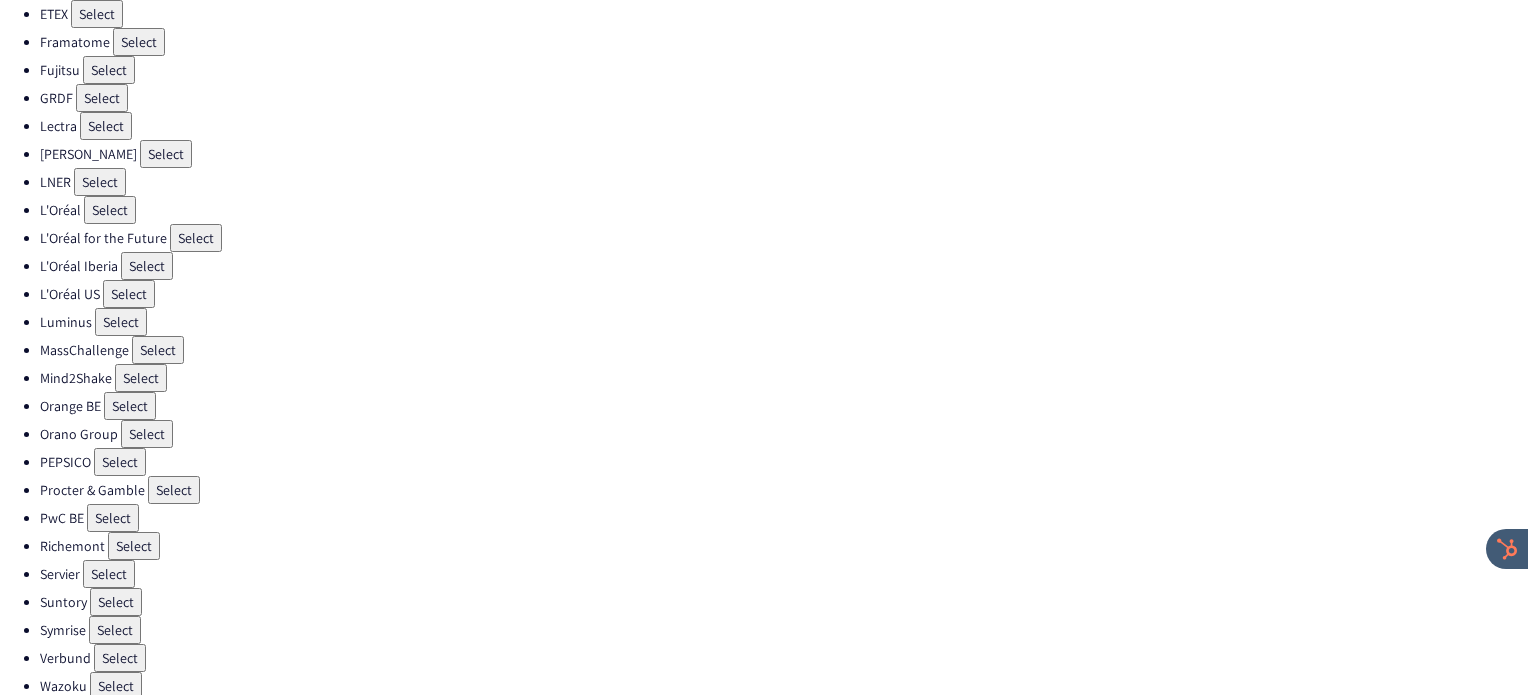click on "Select" at bounding box center [120, 462] 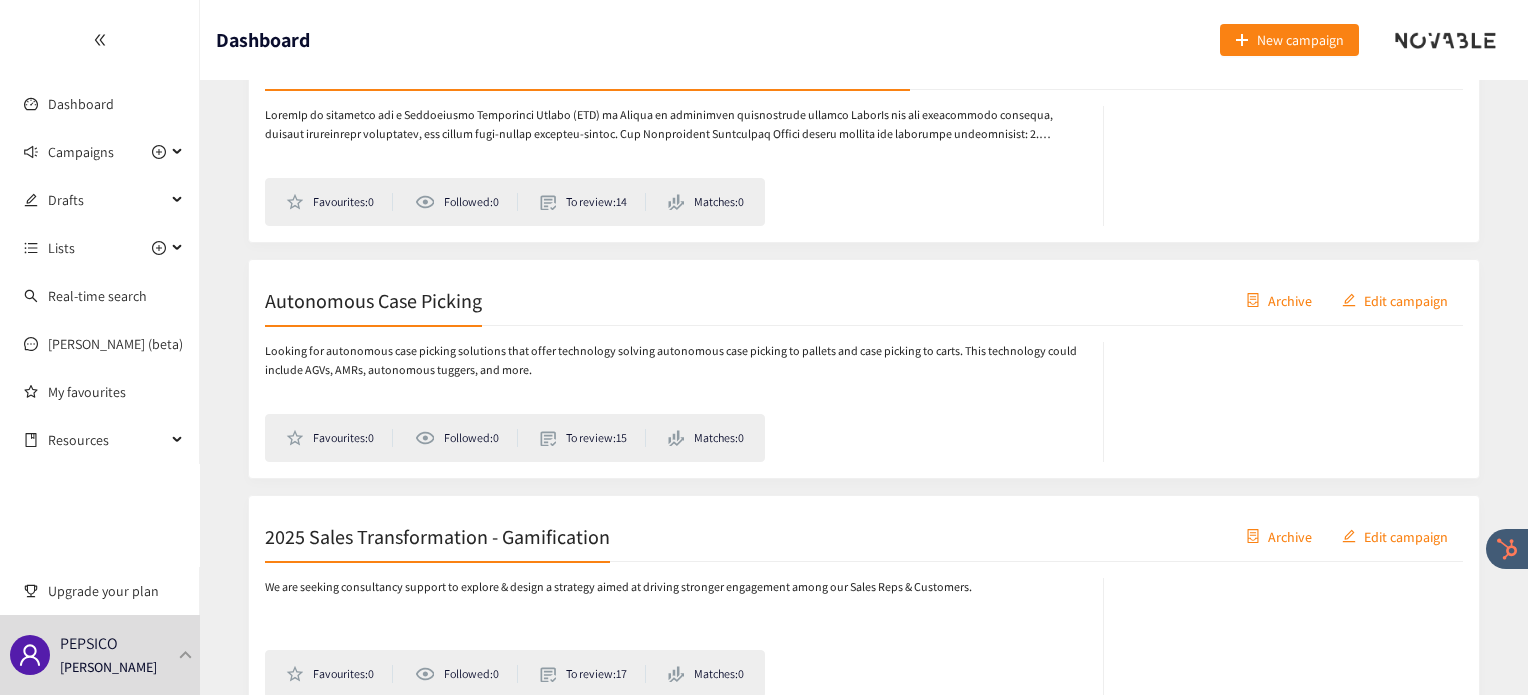 scroll, scrollTop: 1135, scrollLeft: 0, axis: vertical 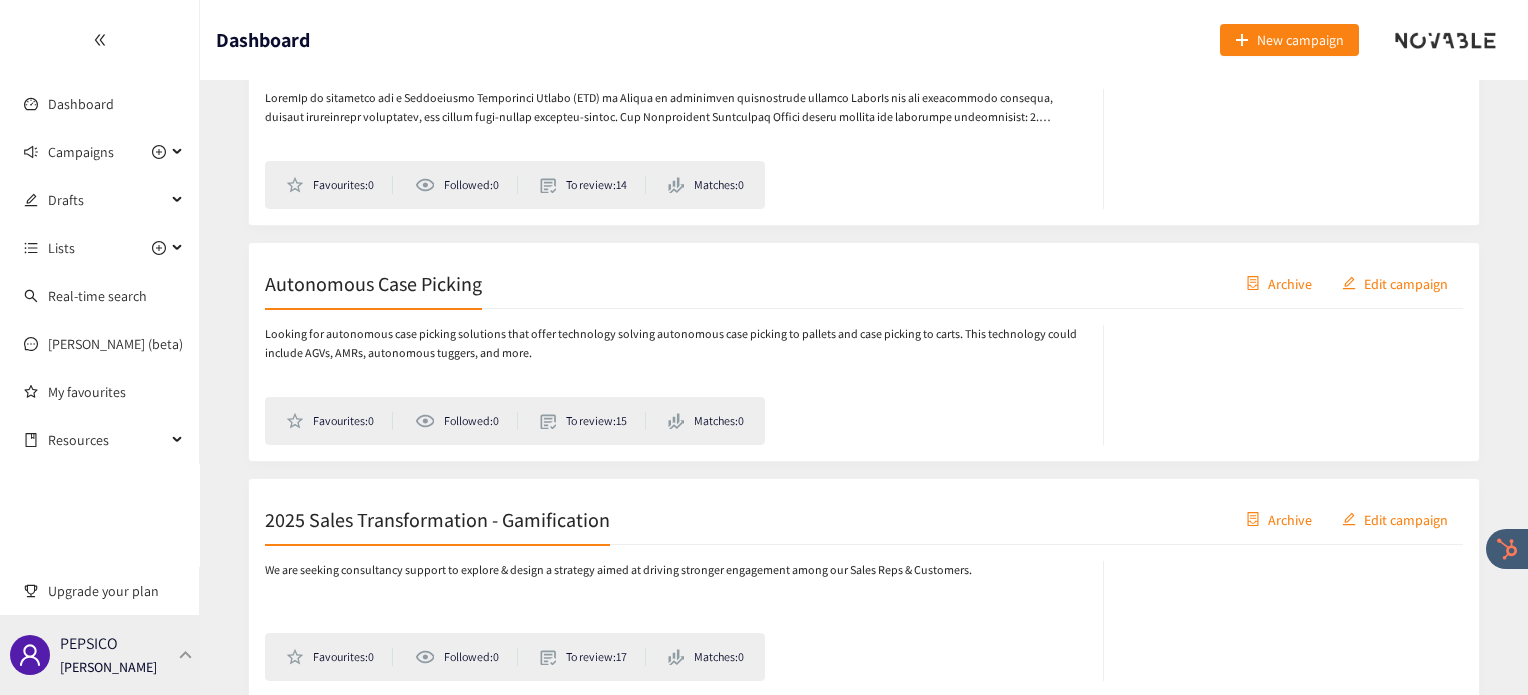 click on "PEPSICO [PERSON_NAME]" at bounding box center (100, 655) 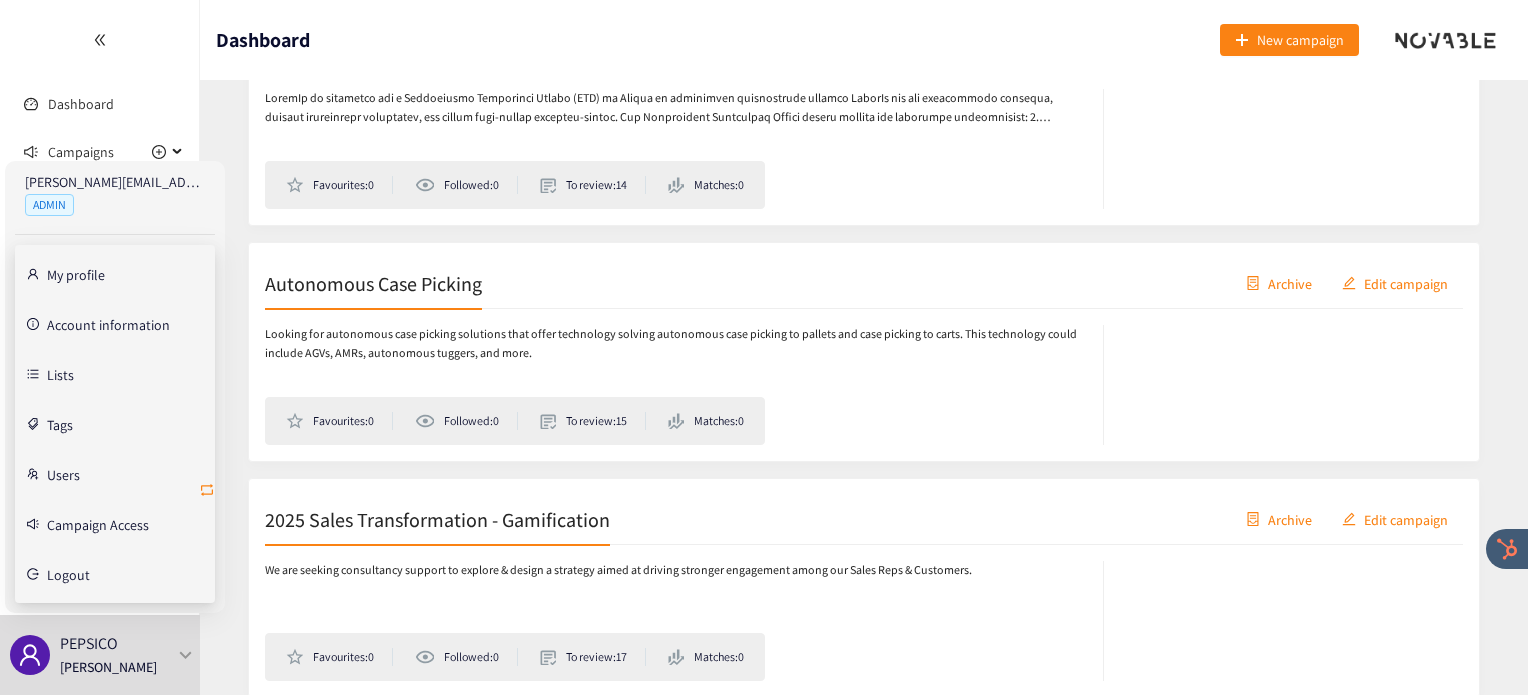 click 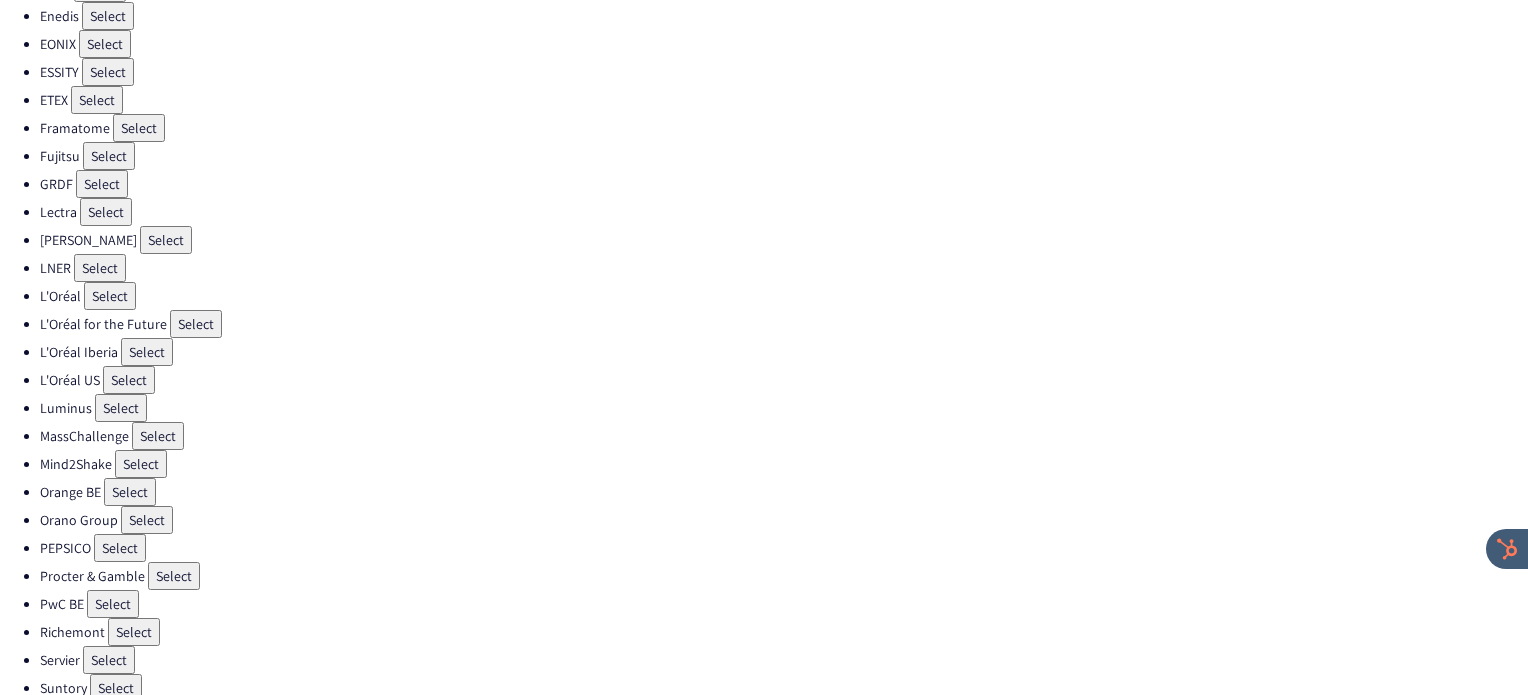 scroll, scrollTop: 456, scrollLeft: 0, axis: vertical 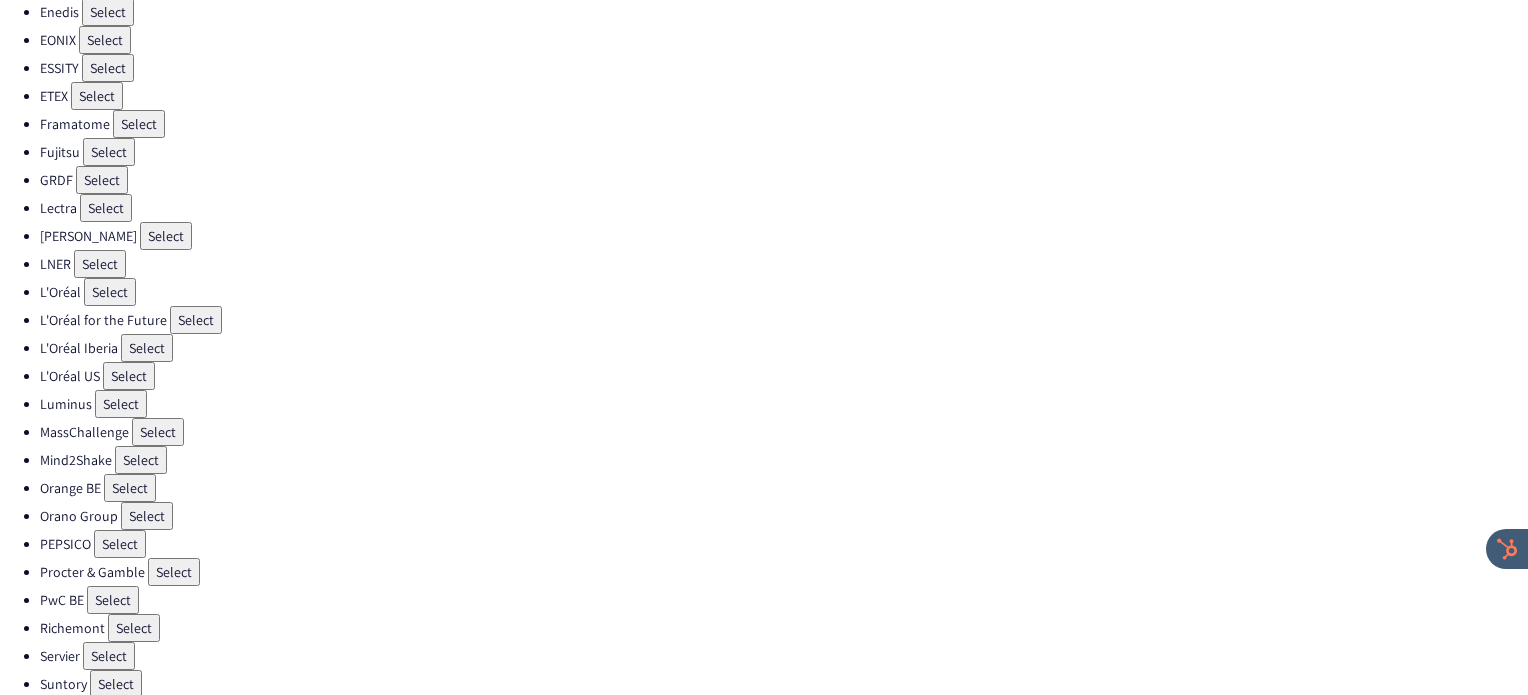 click on "Select" at bounding box center [174, 572] 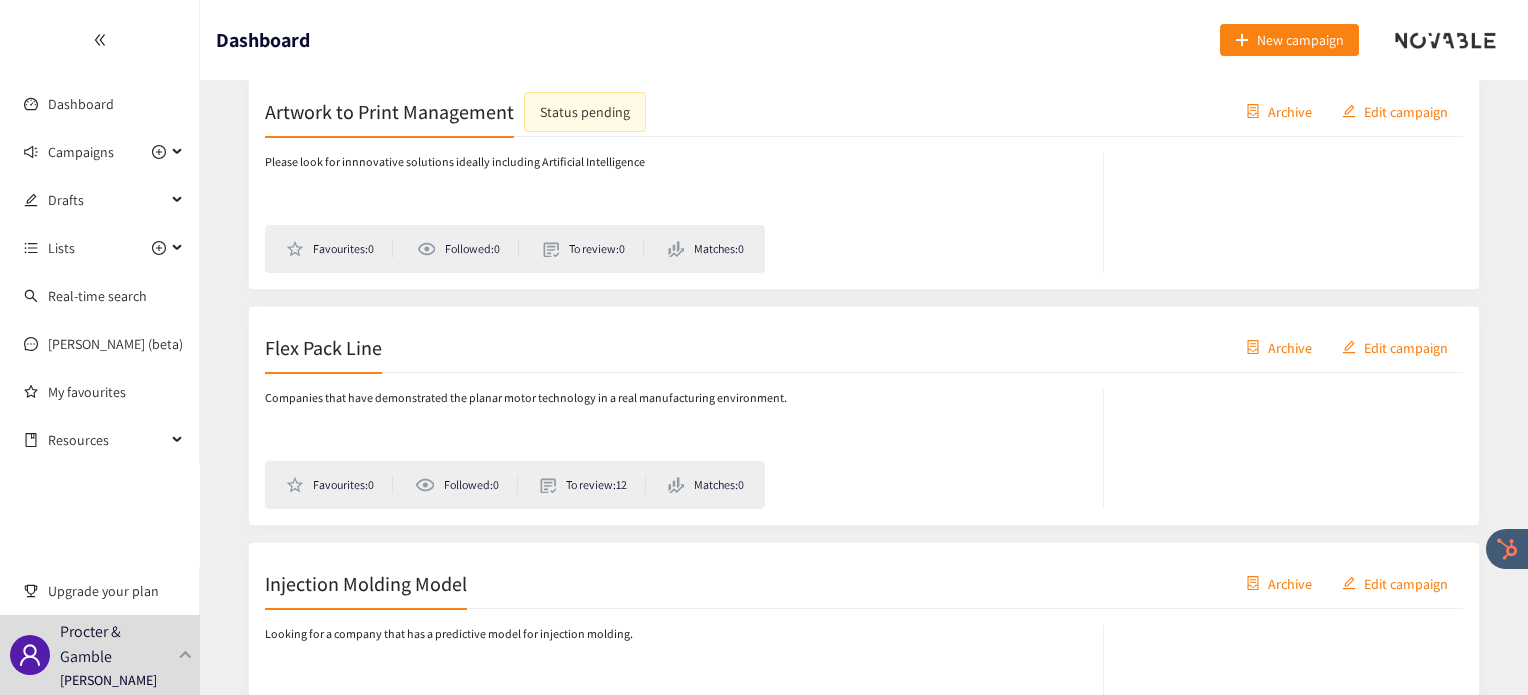 scroll, scrollTop: 600, scrollLeft: 0, axis: vertical 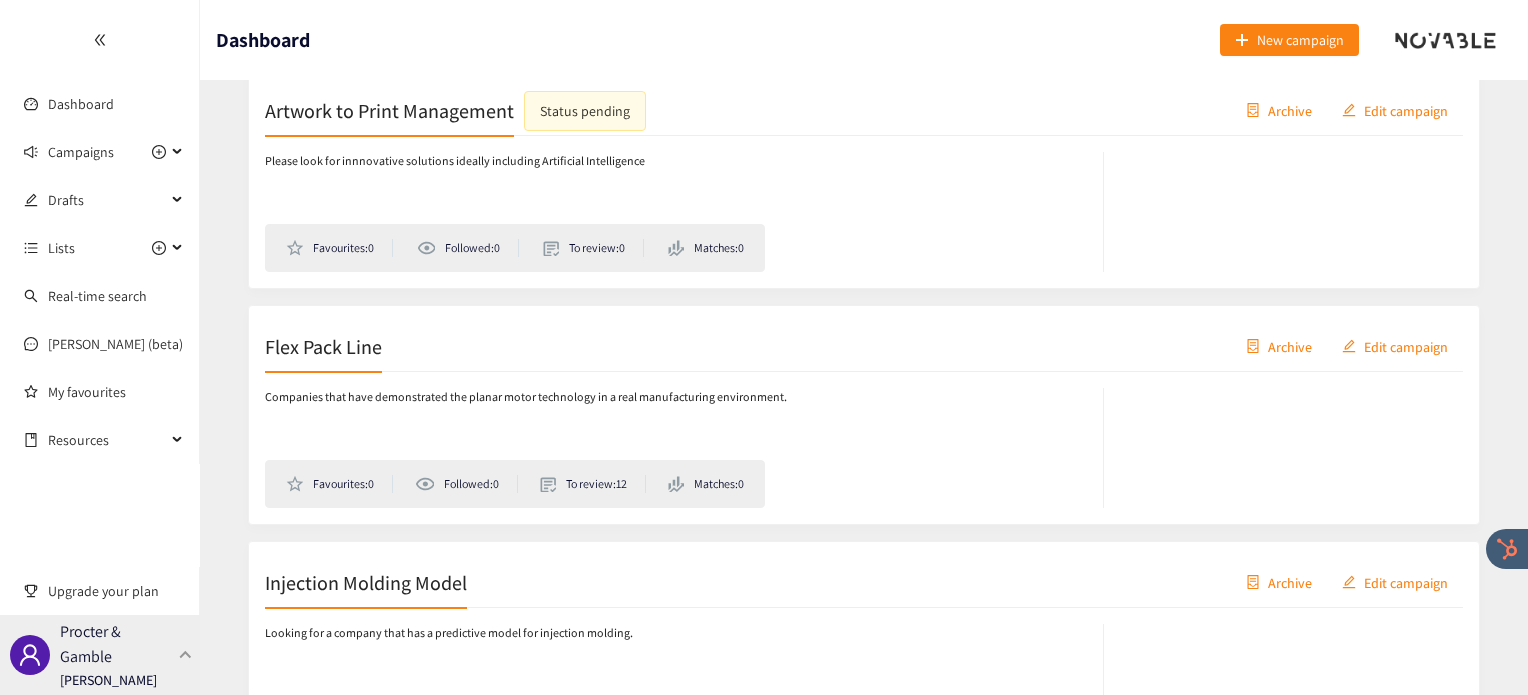 click on "Procter & [PERSON_NAME] [PERSON_NAME]" at bounding box center (100, 655) 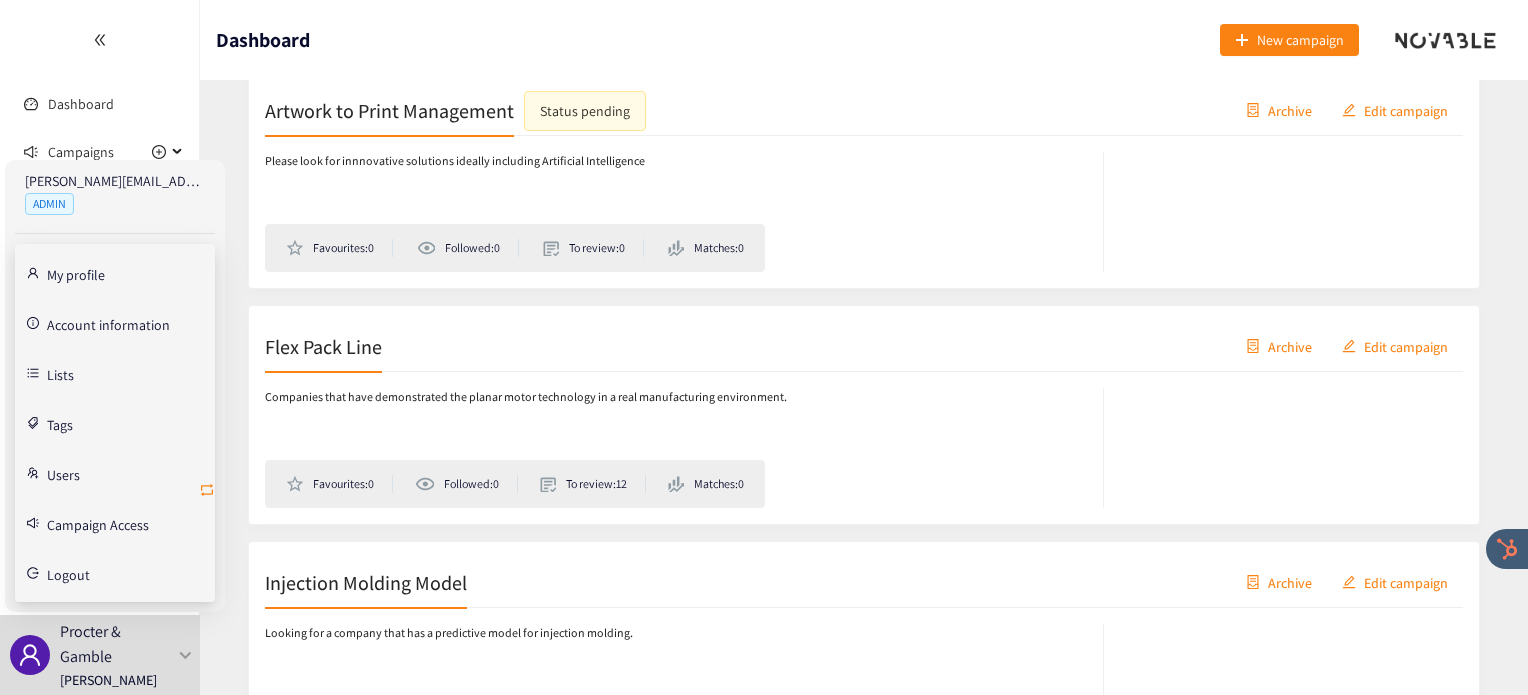 click 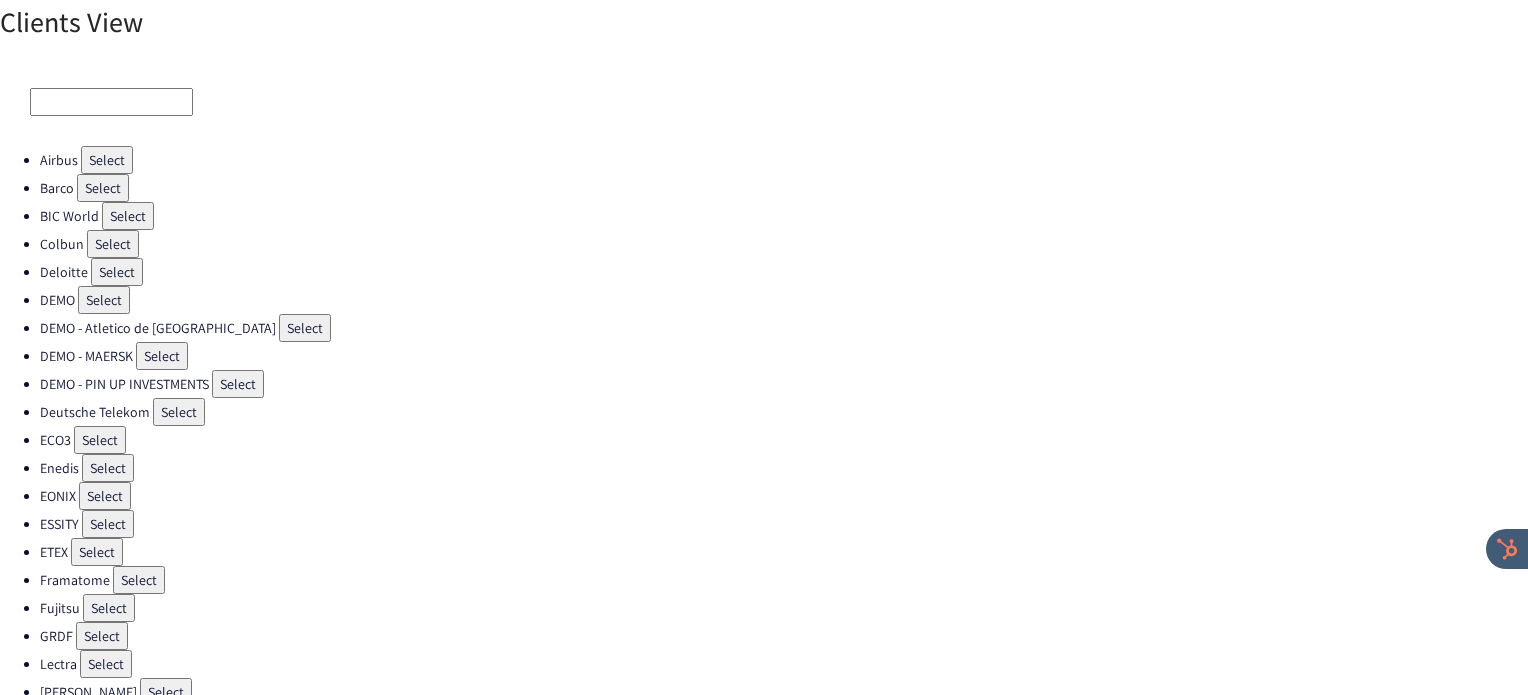 scroll, scrollTop: 538, scrollLeft: 0, axis: vertical 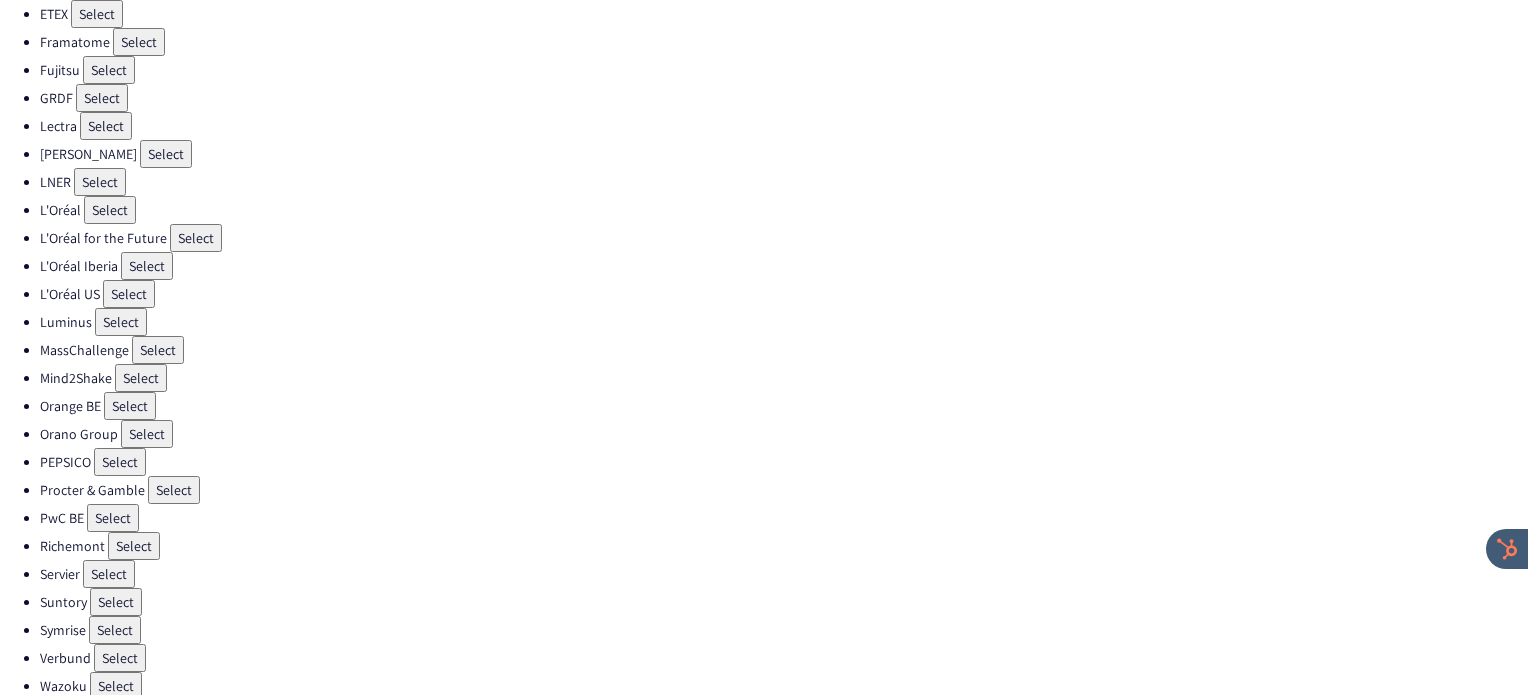 click on "Select" at bounding box center [120, 462] 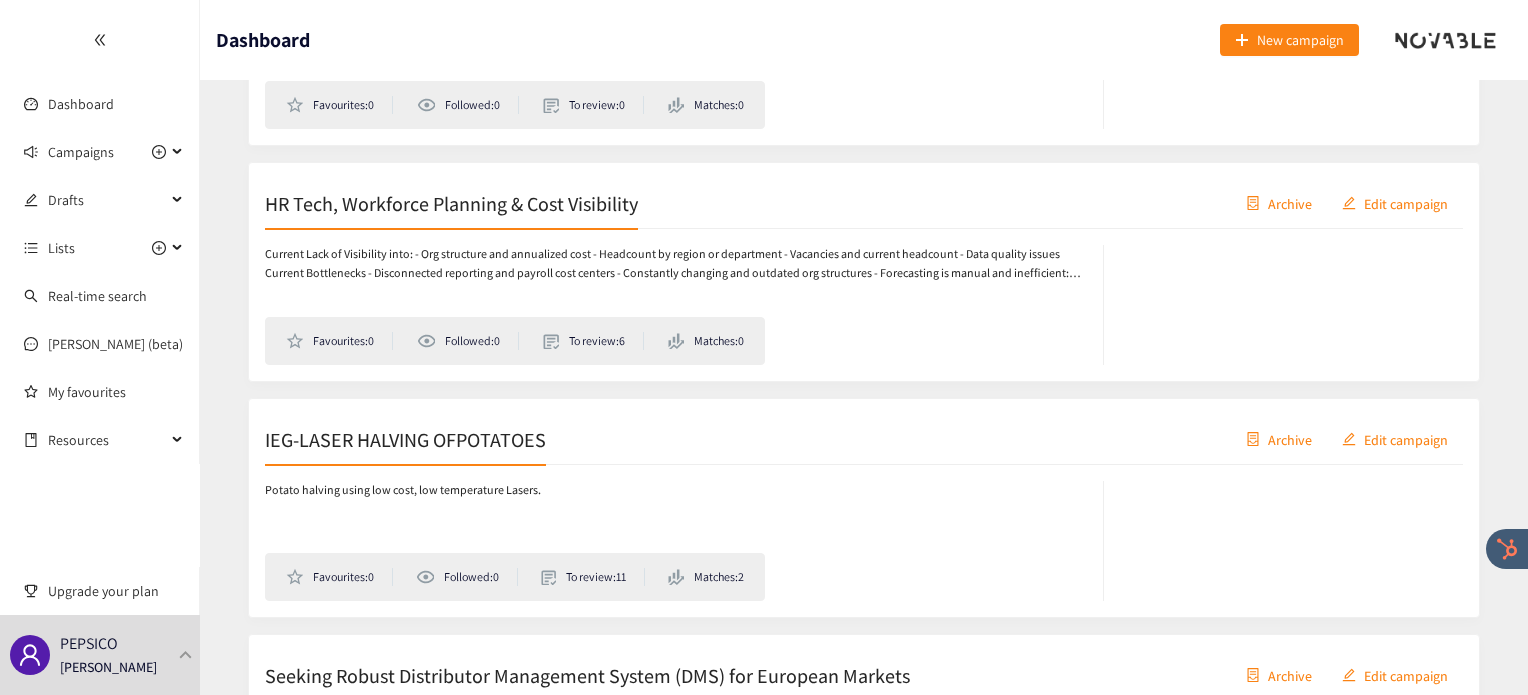 scroll, scrollTop: 512, scrollLeft: 0, axis: vertical 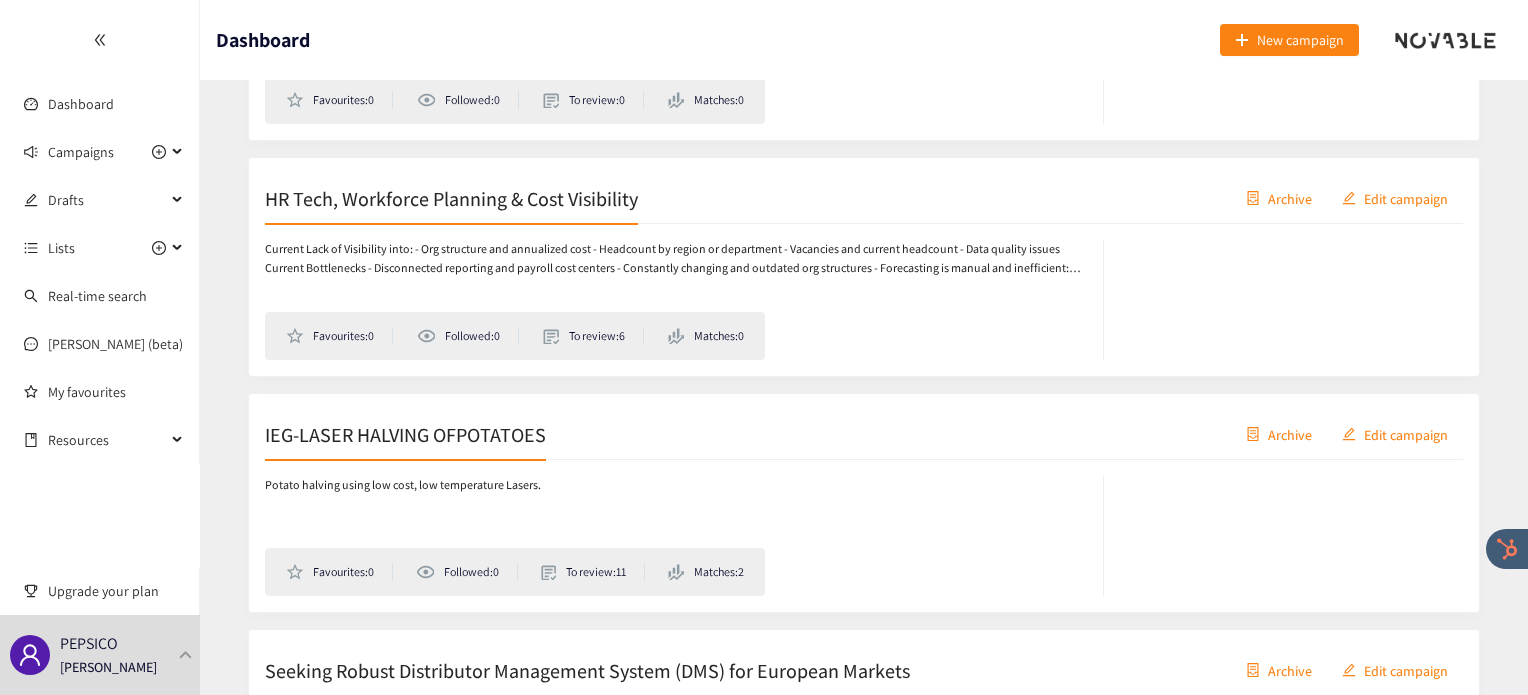 click on "HR Tech, Workforce Planning & Cost Visibility" at bounding box center [451, 198] 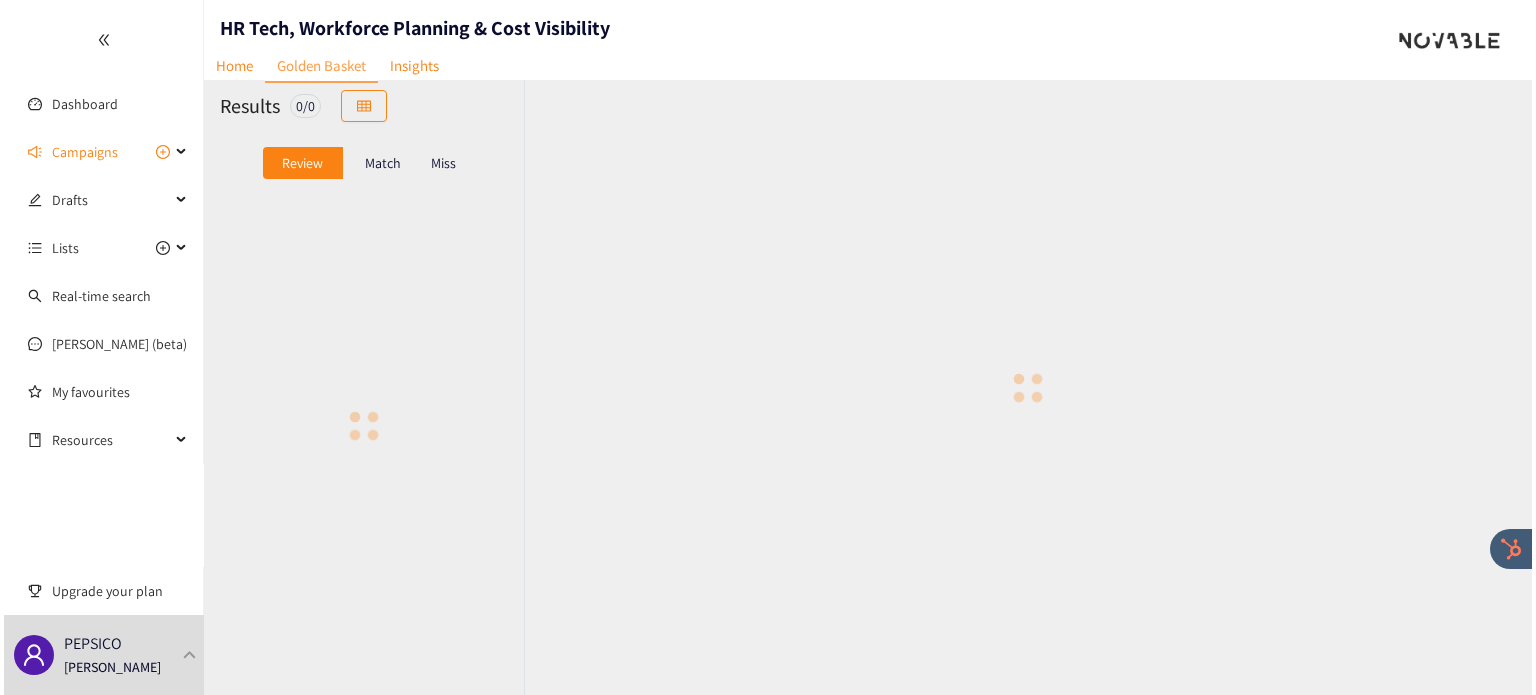 scroll, scrollTop: 0, scrollLeft: 0, axis: both 